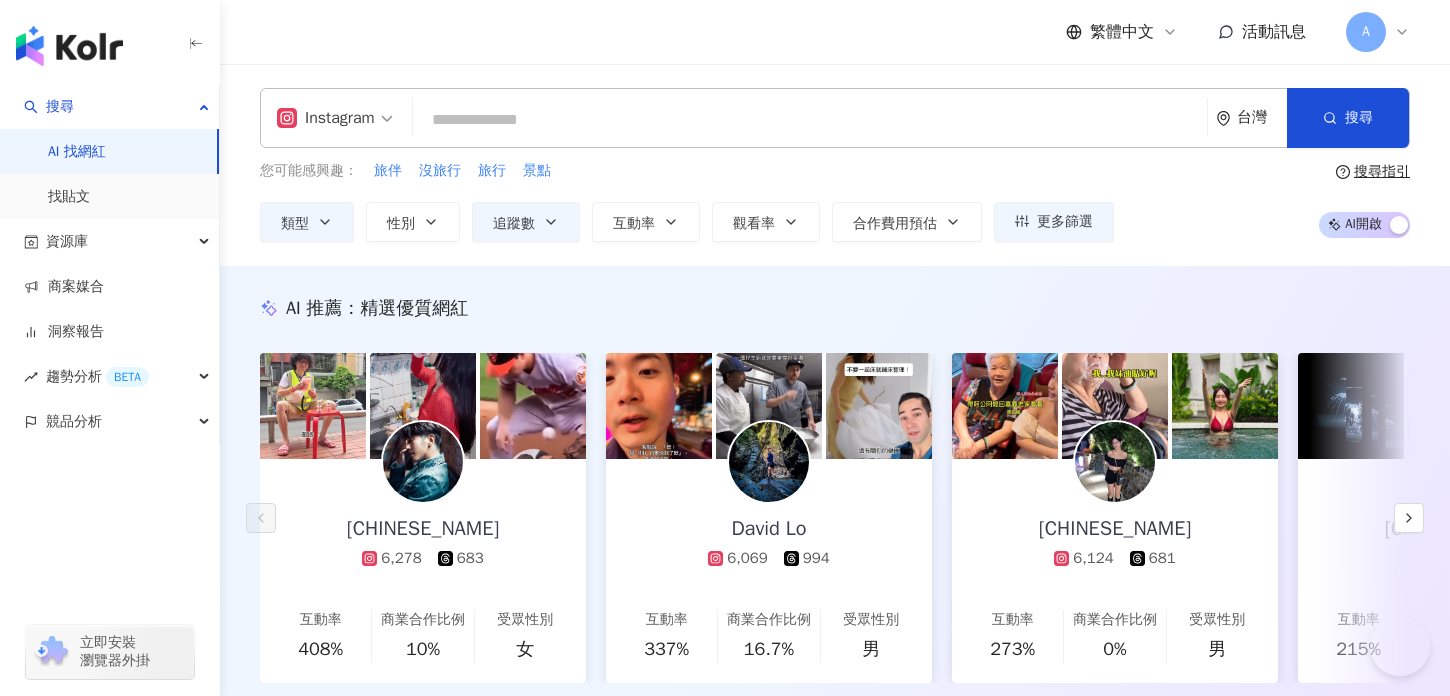 scroll, scrollTop: 1065, scrollLeft: 0, axis: vertical 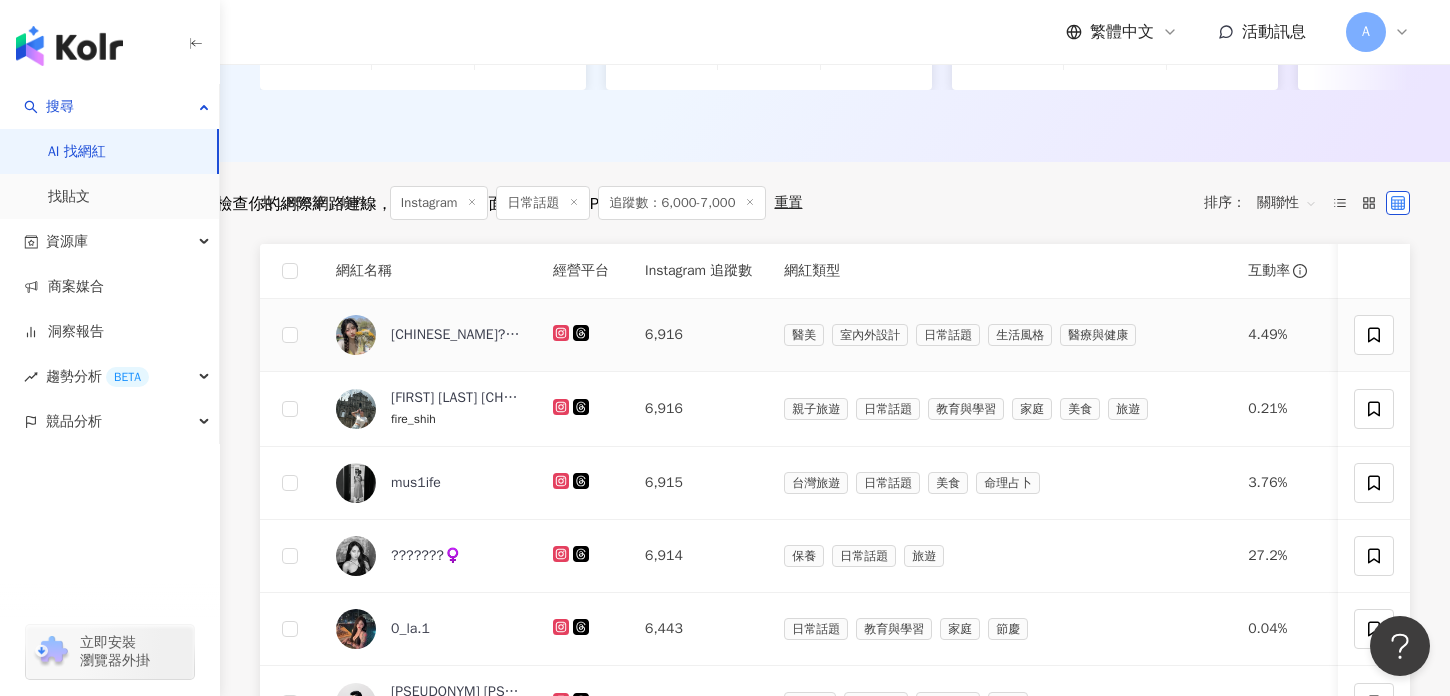 click 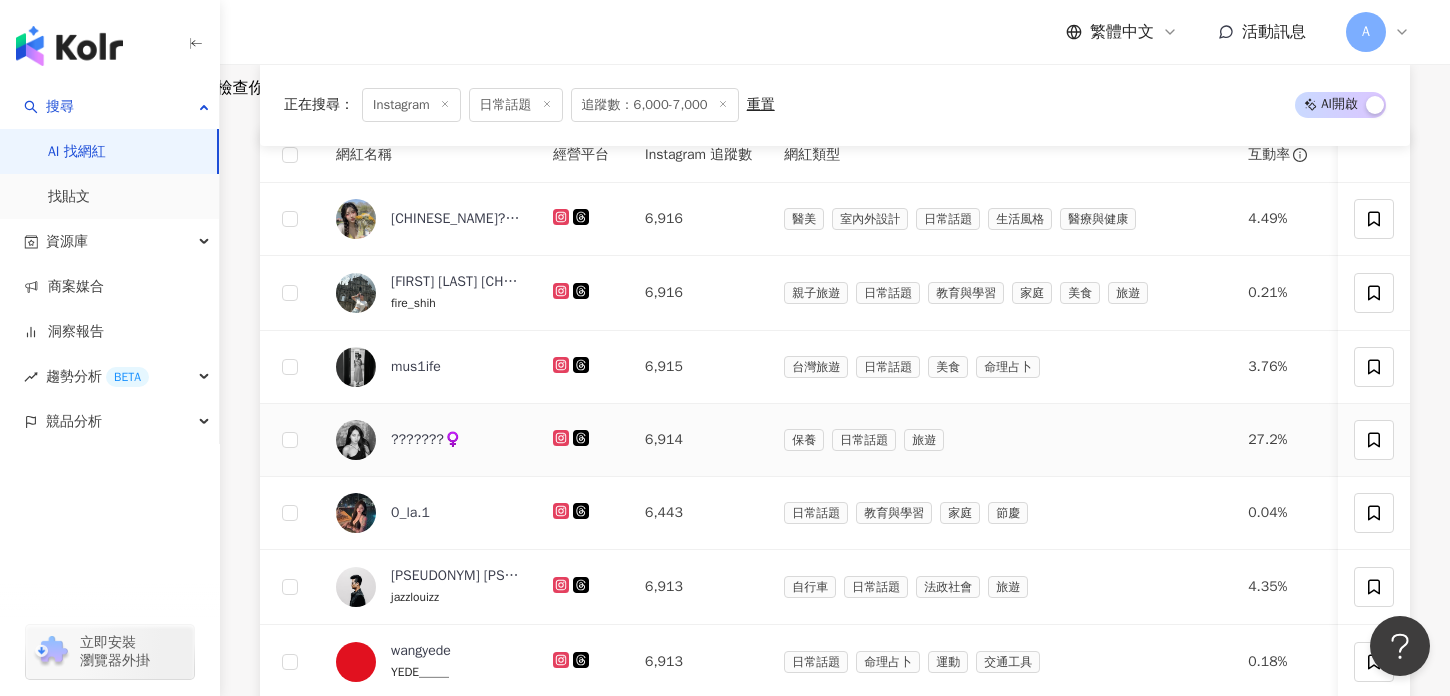 scroll, scrollTop: 733, scrollLeft: 0, axis: vertical 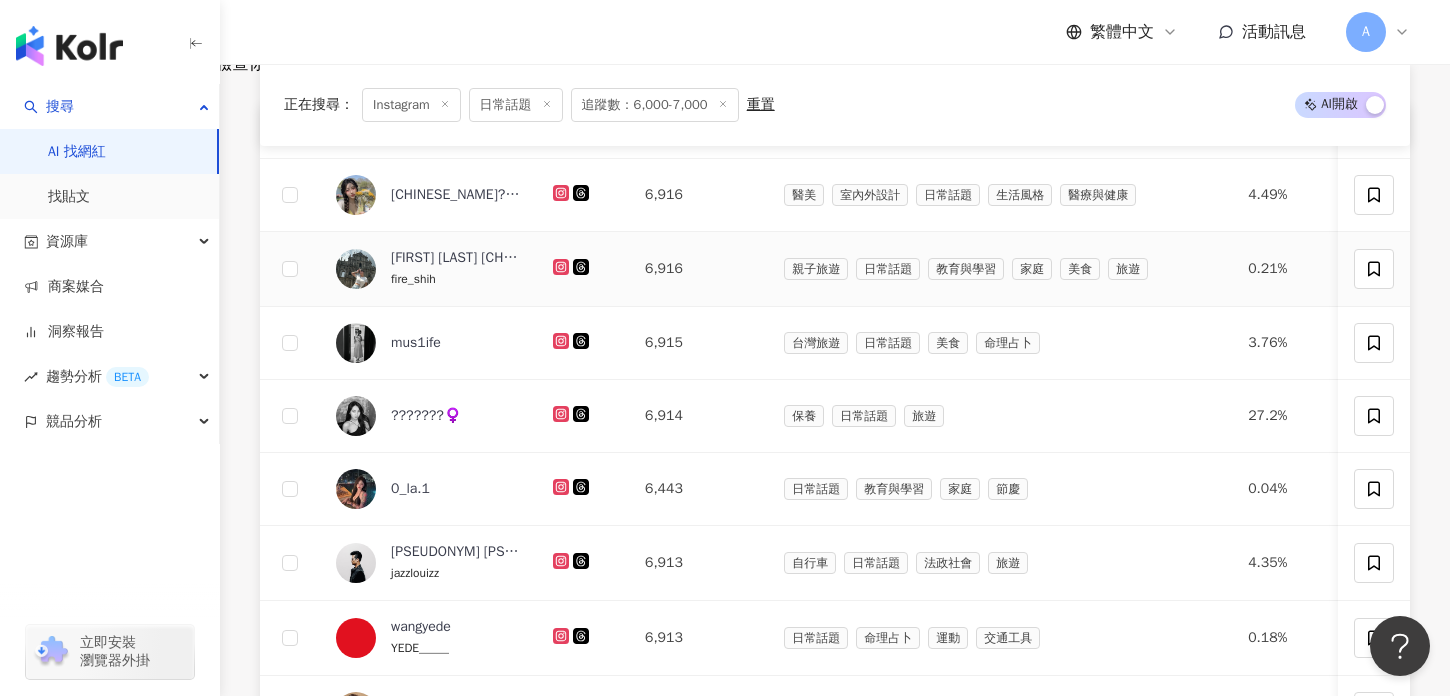 click 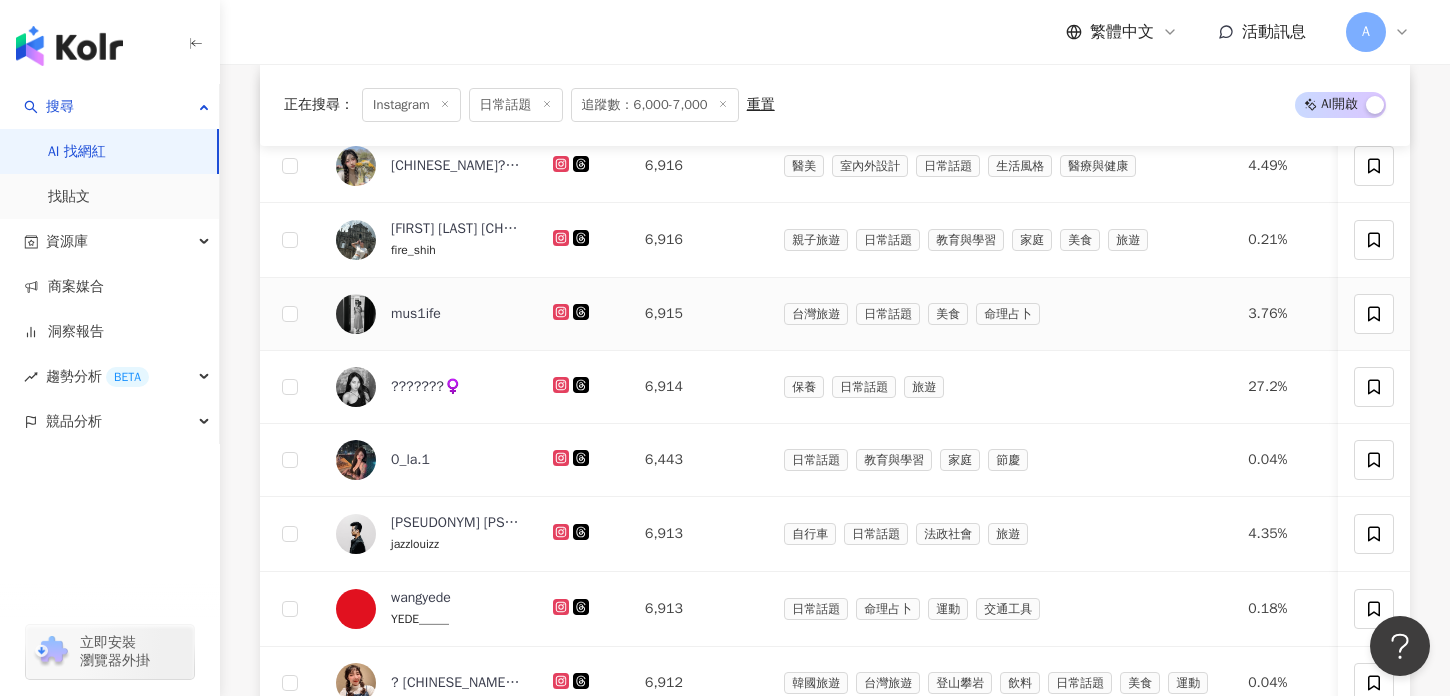 scroll, scrollTop: 768, scrollLeft: 0, axis: vertical 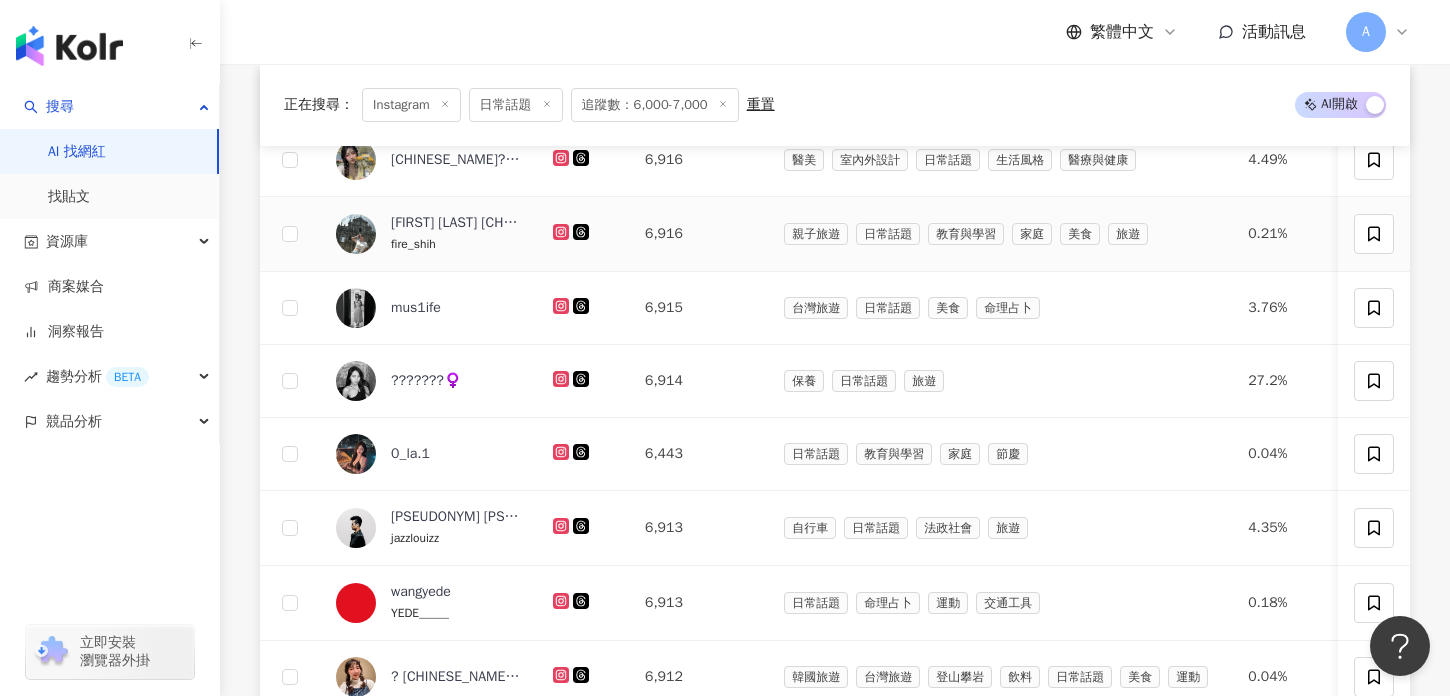 click at bounding box center [563, 233] 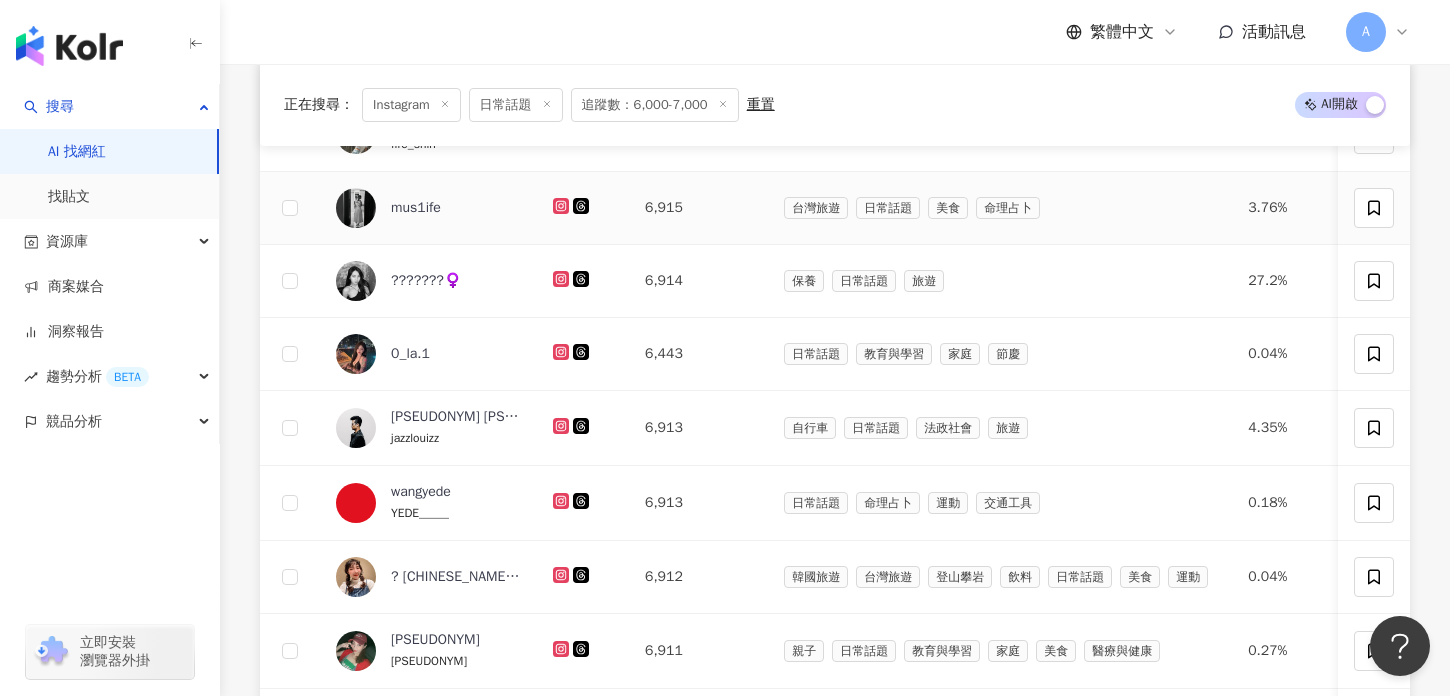 scroll, scrollTop: 869, scrollLeft: 0, axis: vertical 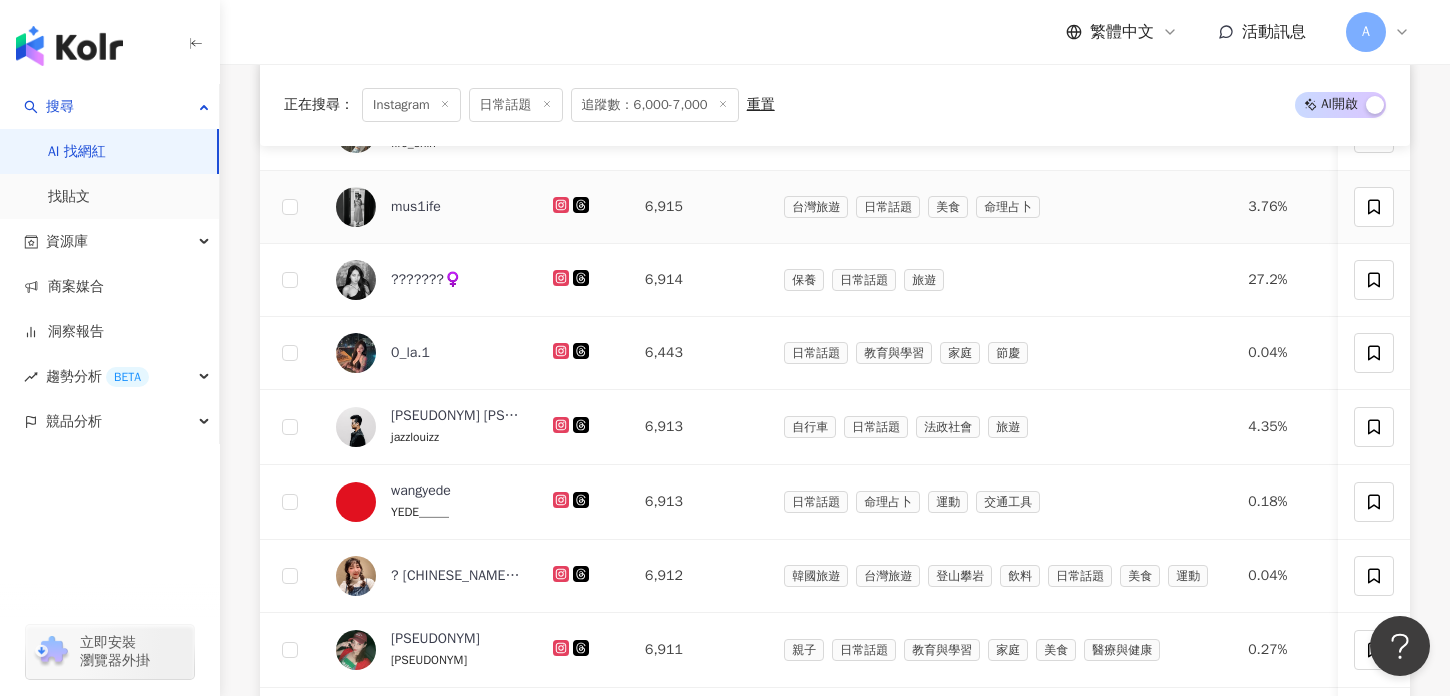 click 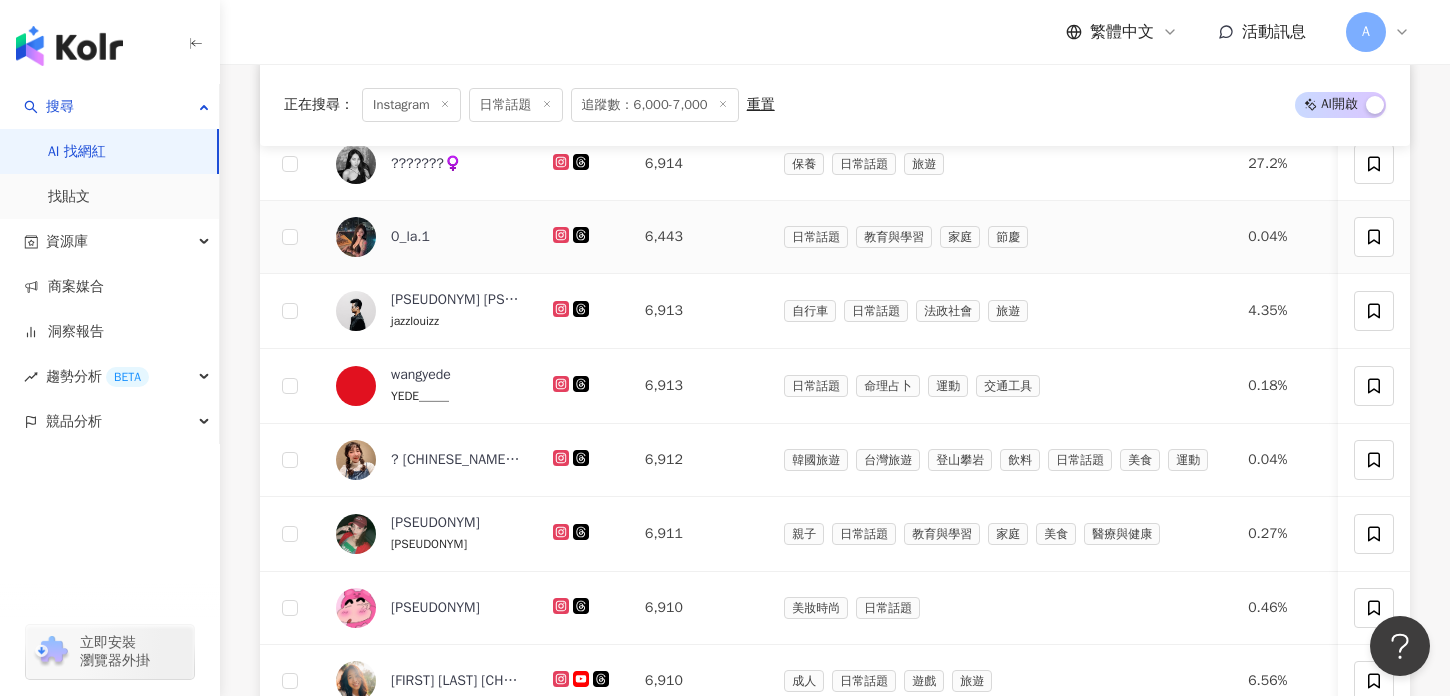 scroll, scrollTop: 987, scrollLeft: 0, axis: vertical 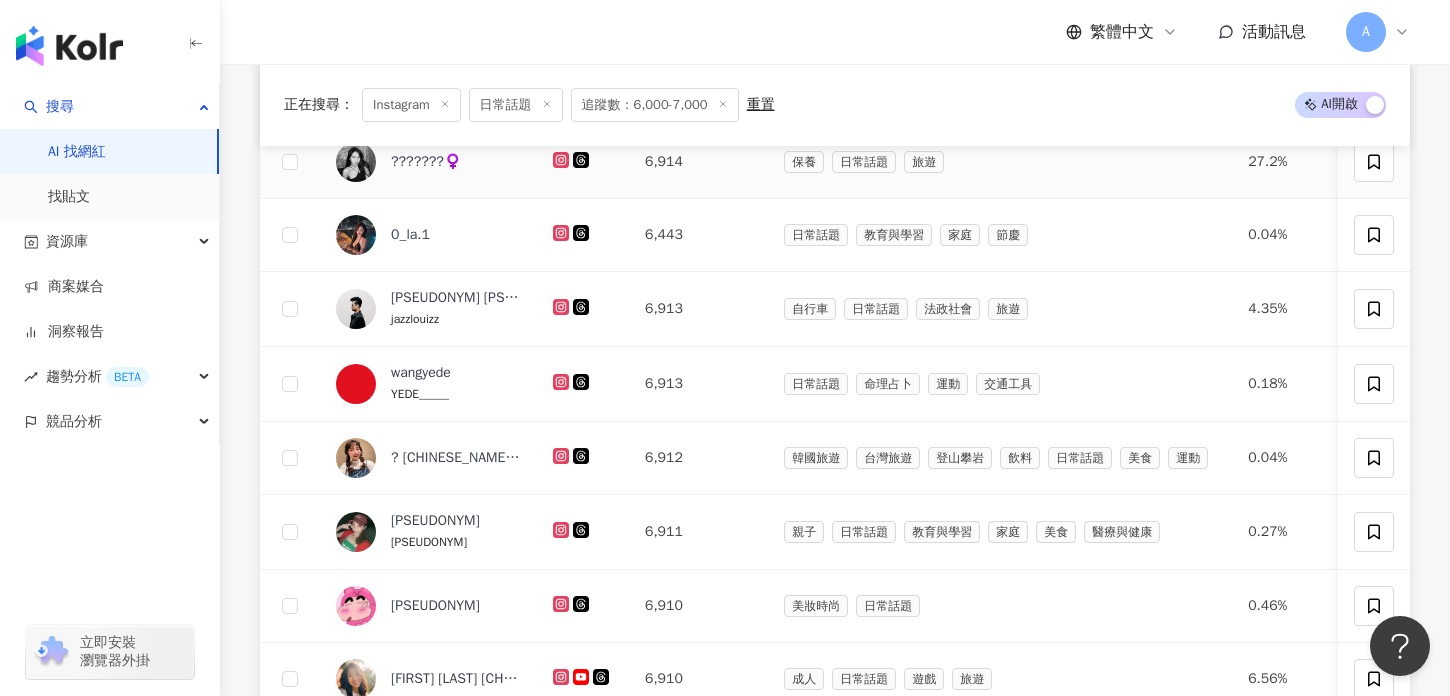 click 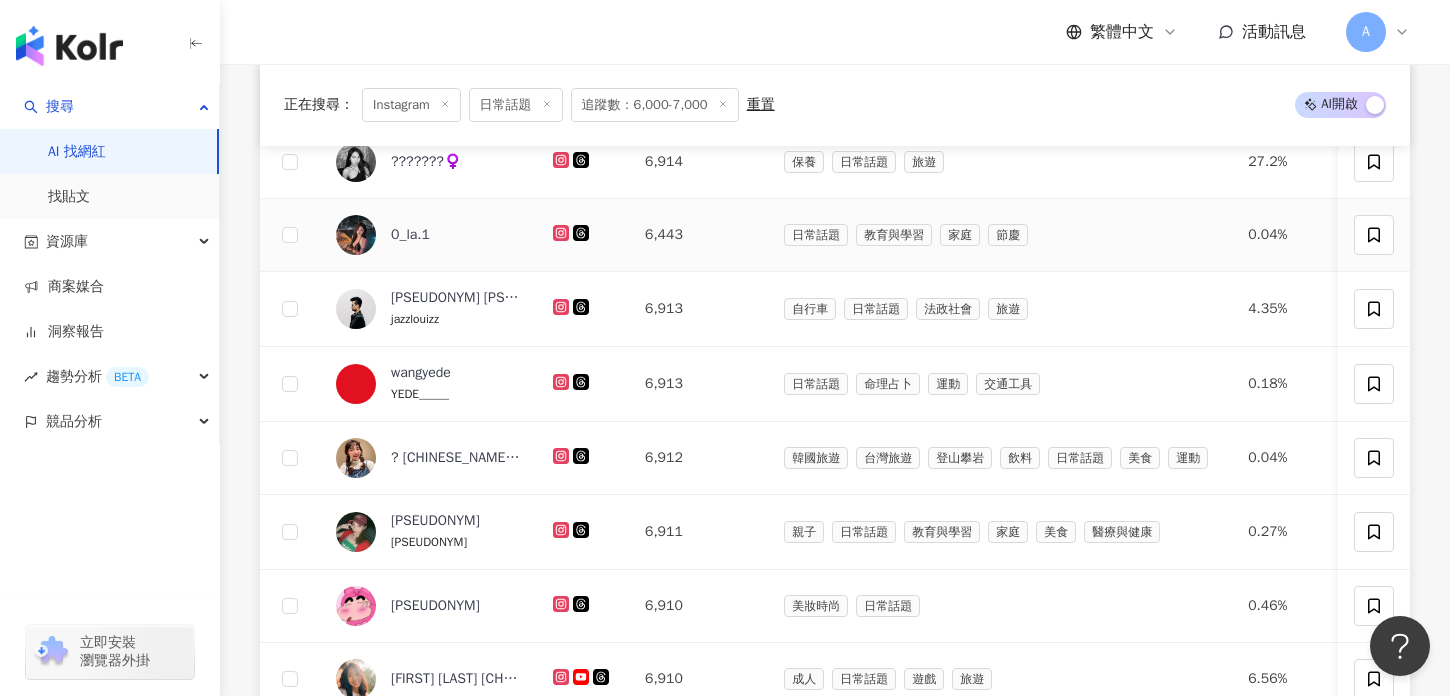 scroll, scrollTop: 1026, scrollLeft: 0, axis: vertical 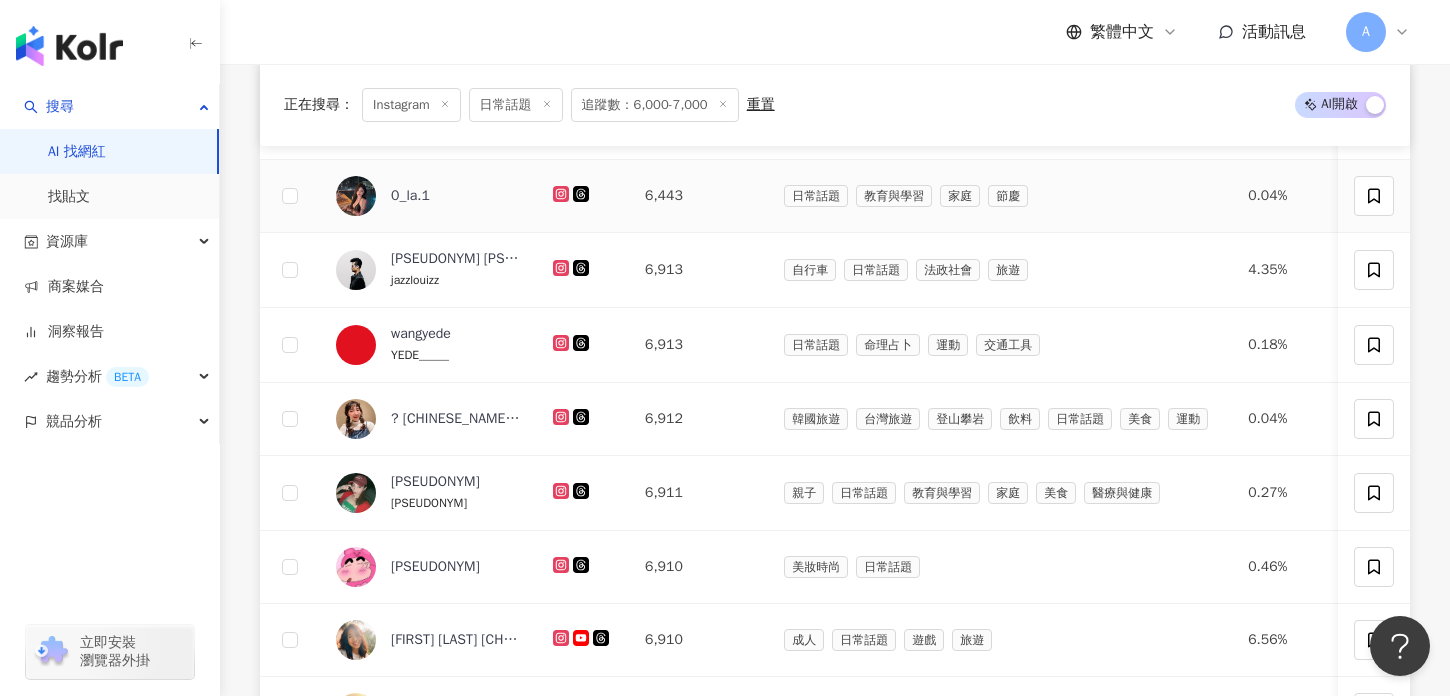 click 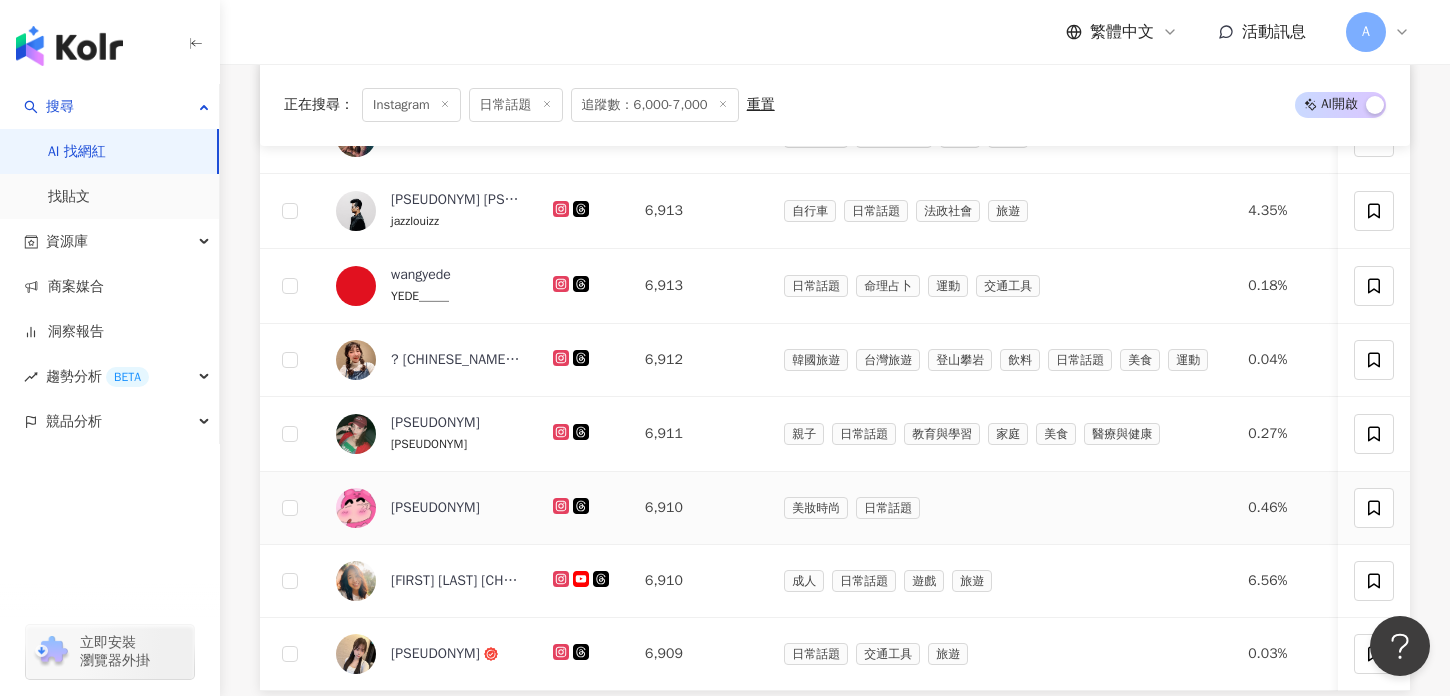 scroll, scrollTop: 1090, scrollLeft: 0, axis: vertical 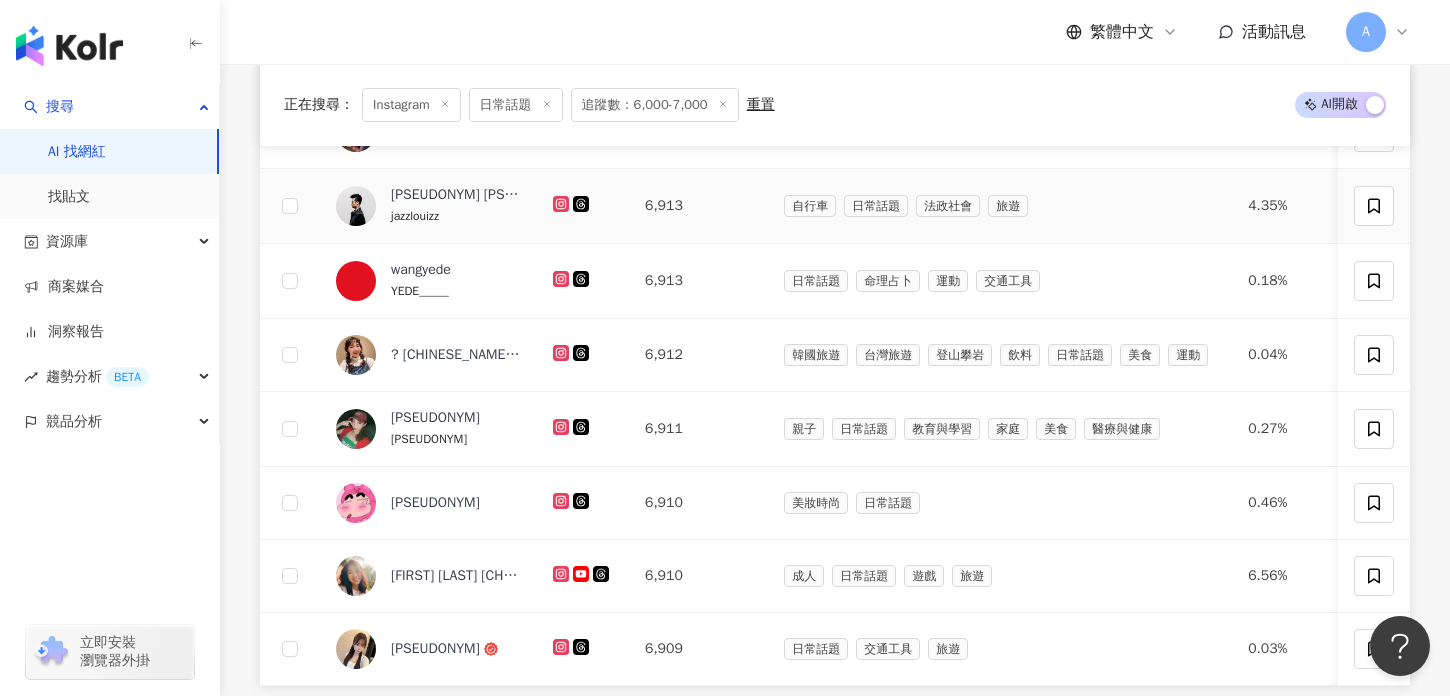 click 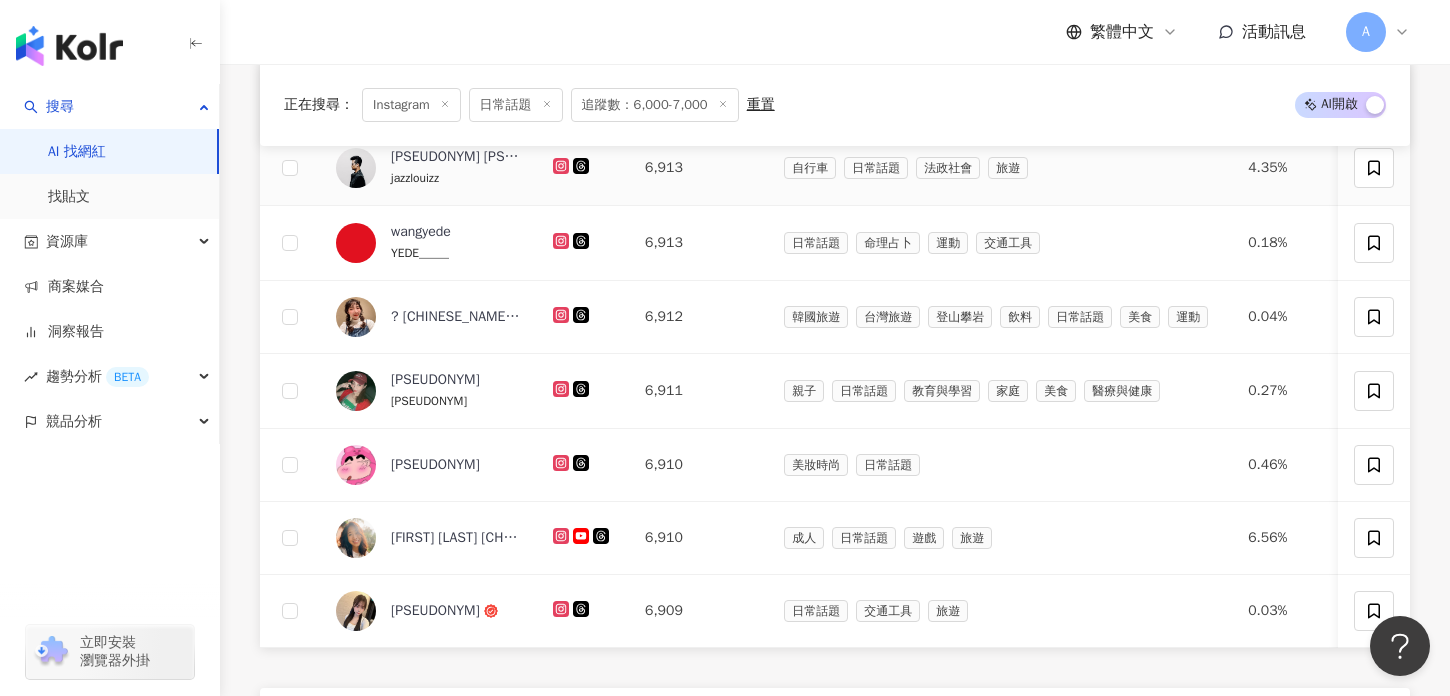scroll, scrollTop: 1134, scrollLeft: 0, axis: vertical 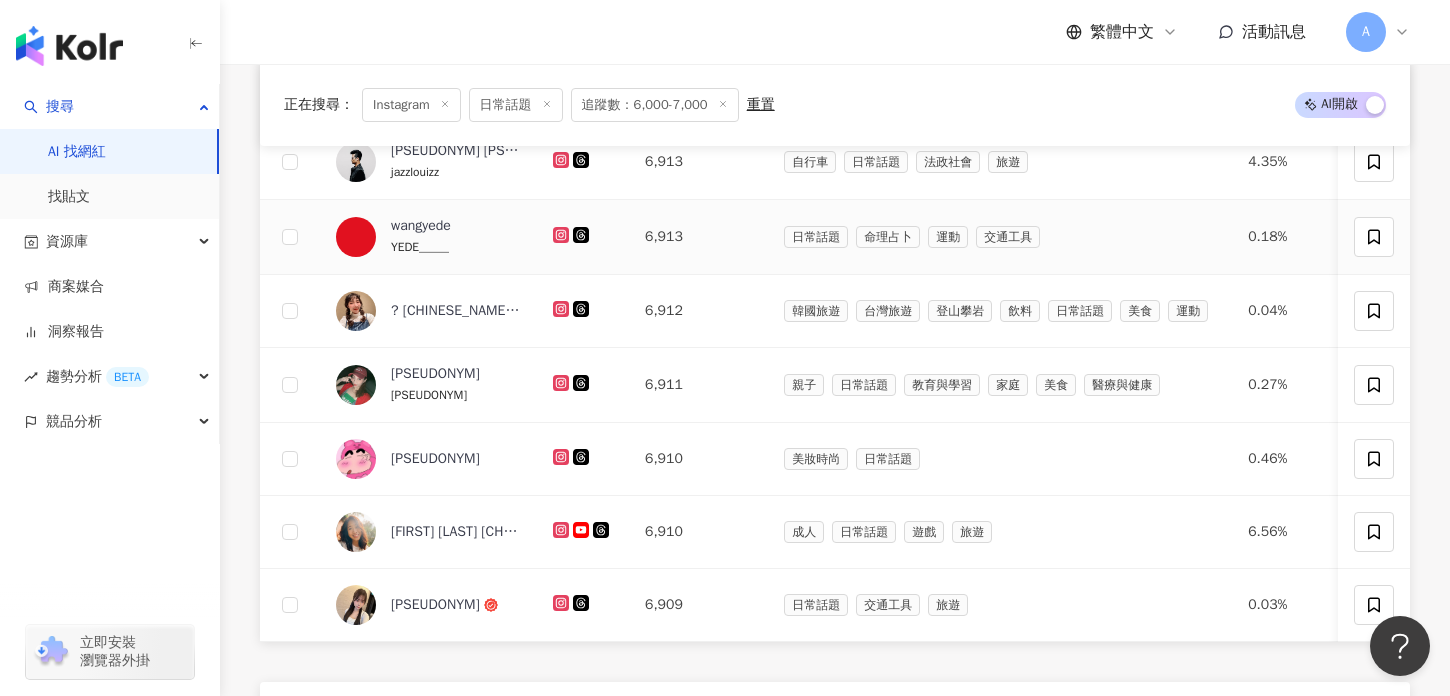 click 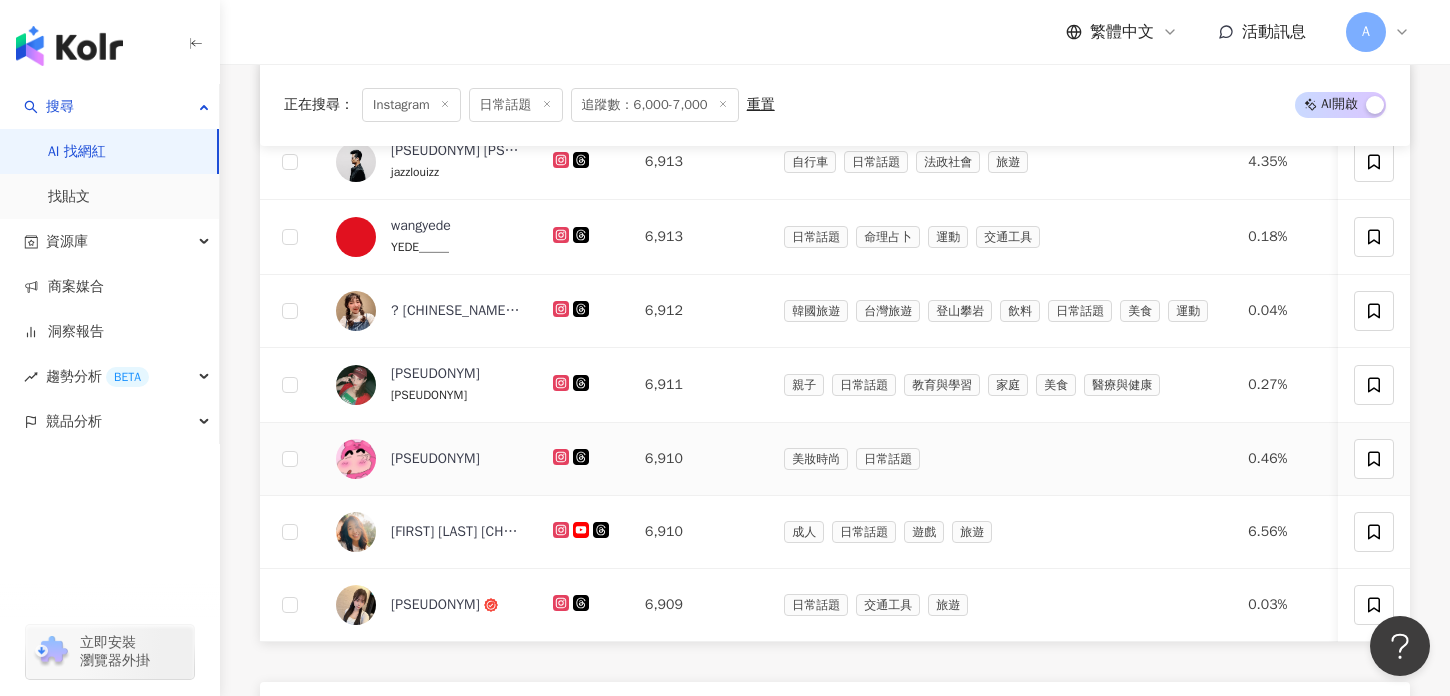 scroll, scrollTop: 1210, scrollLeft: 0, axis: vertical 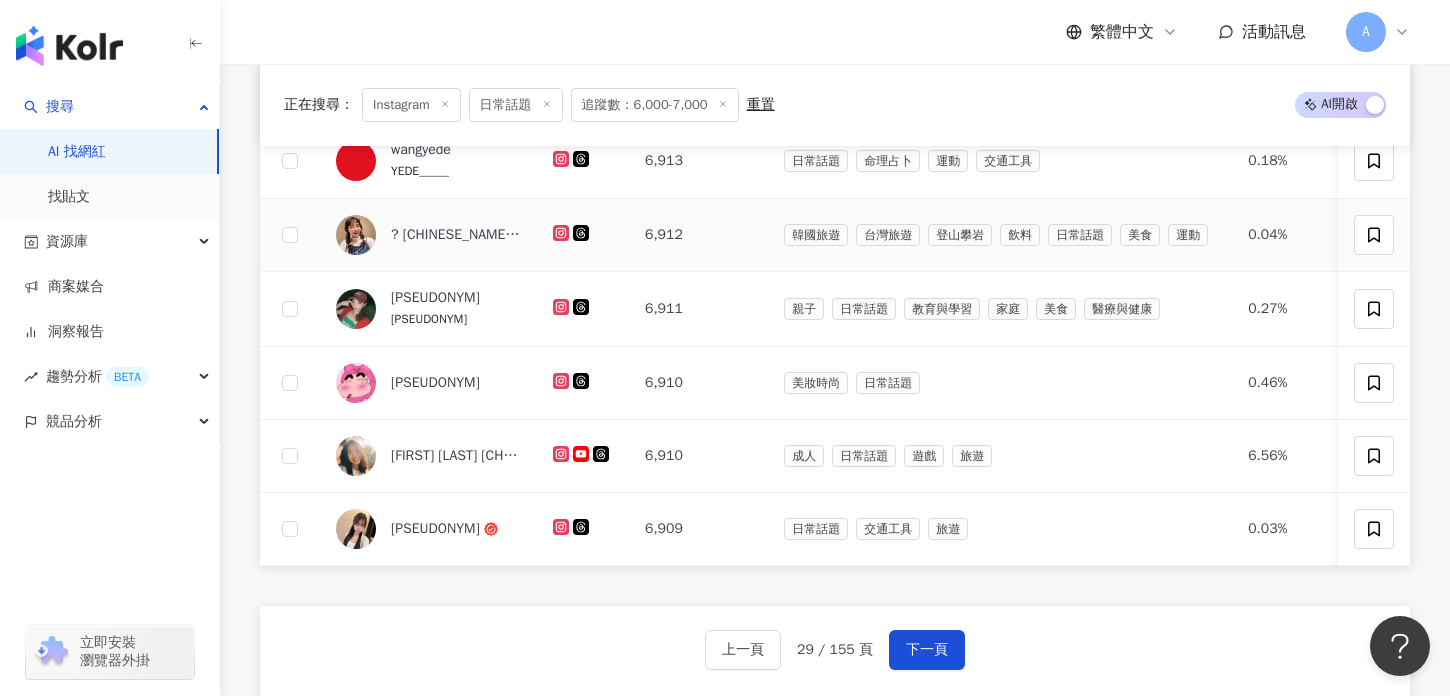 click 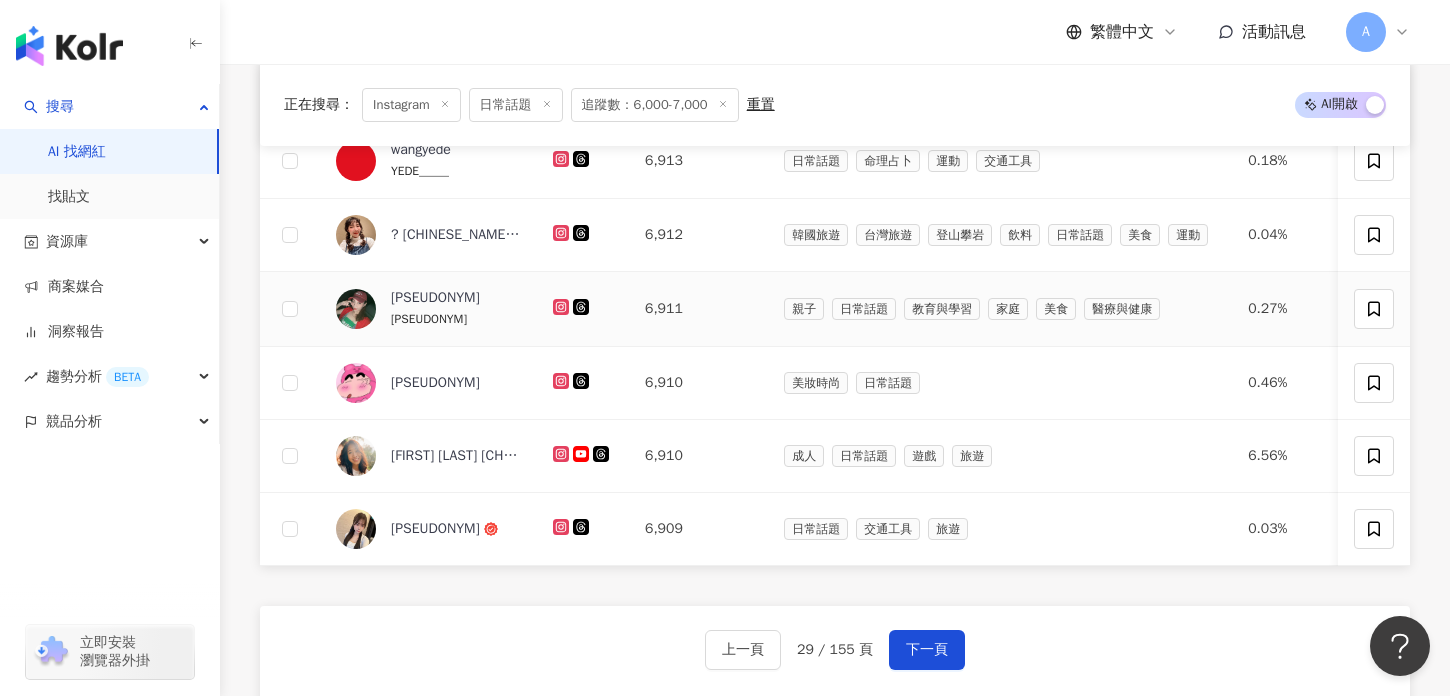 click at bounding box center [583, 309] 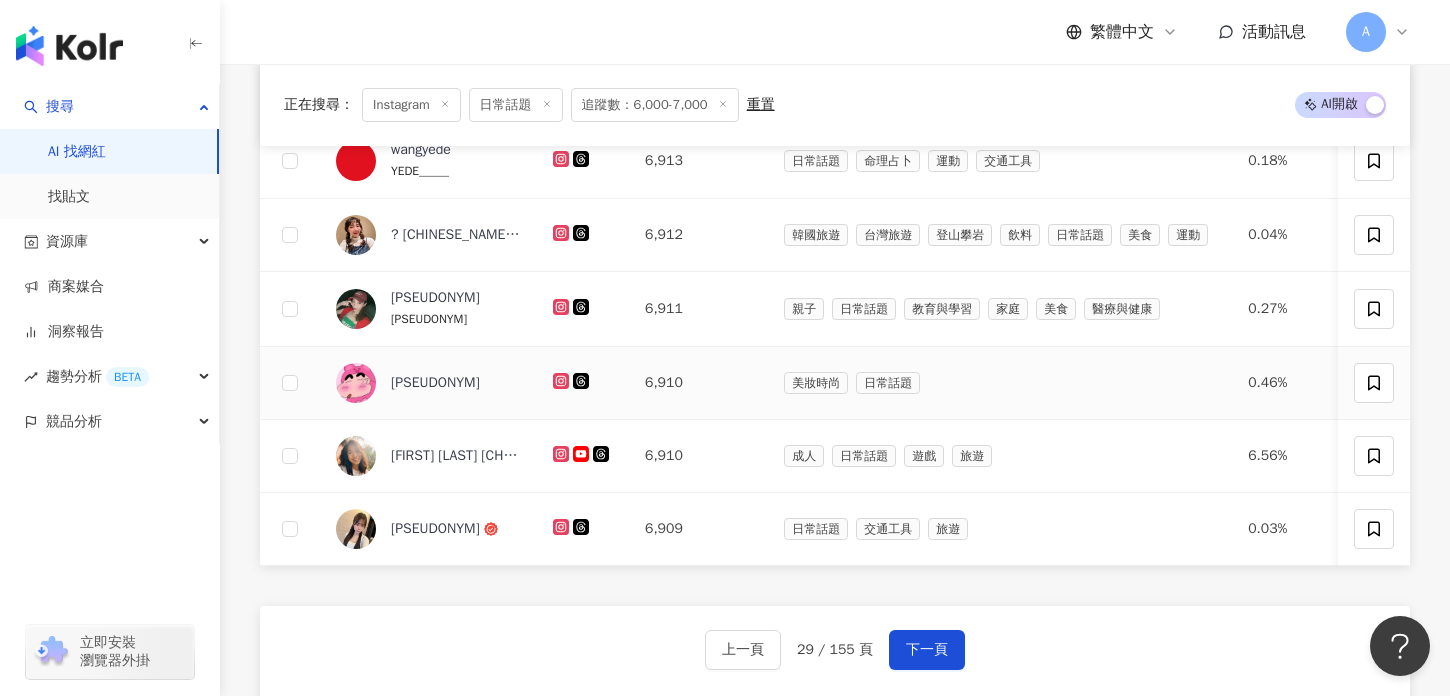 click 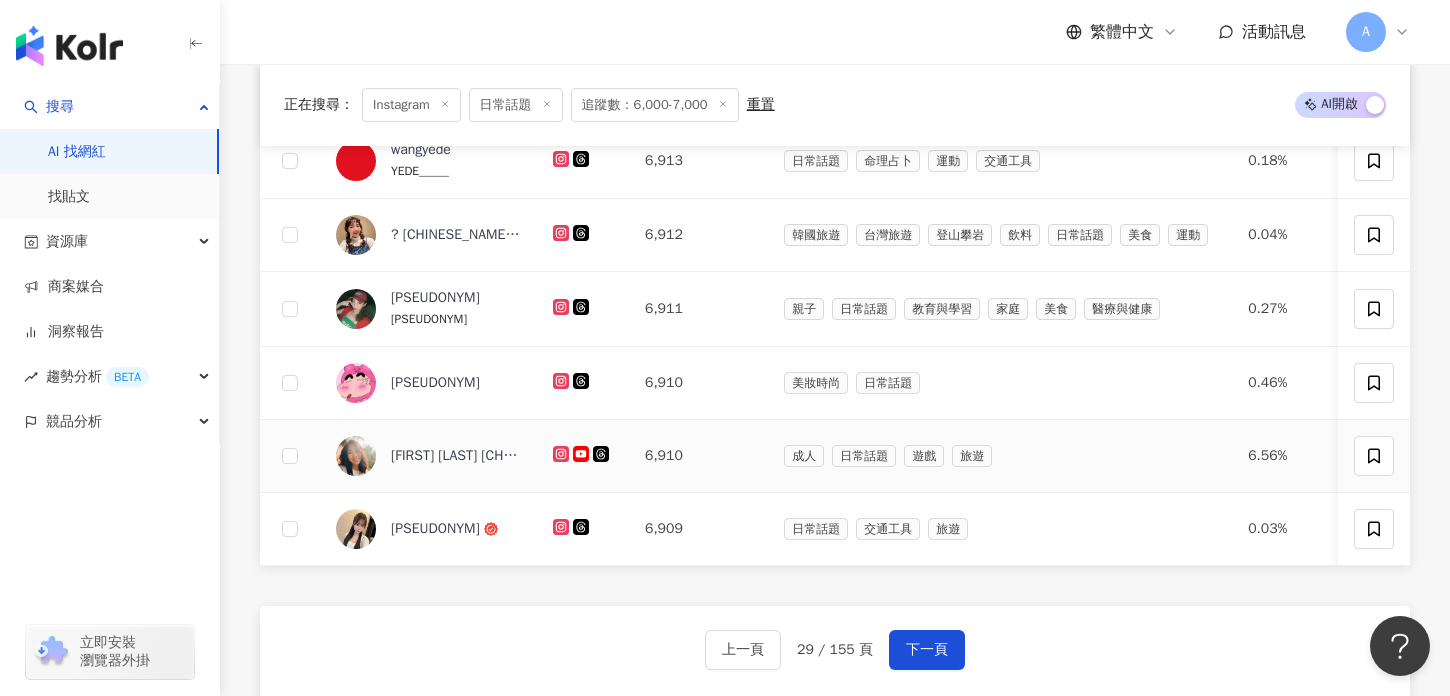 click 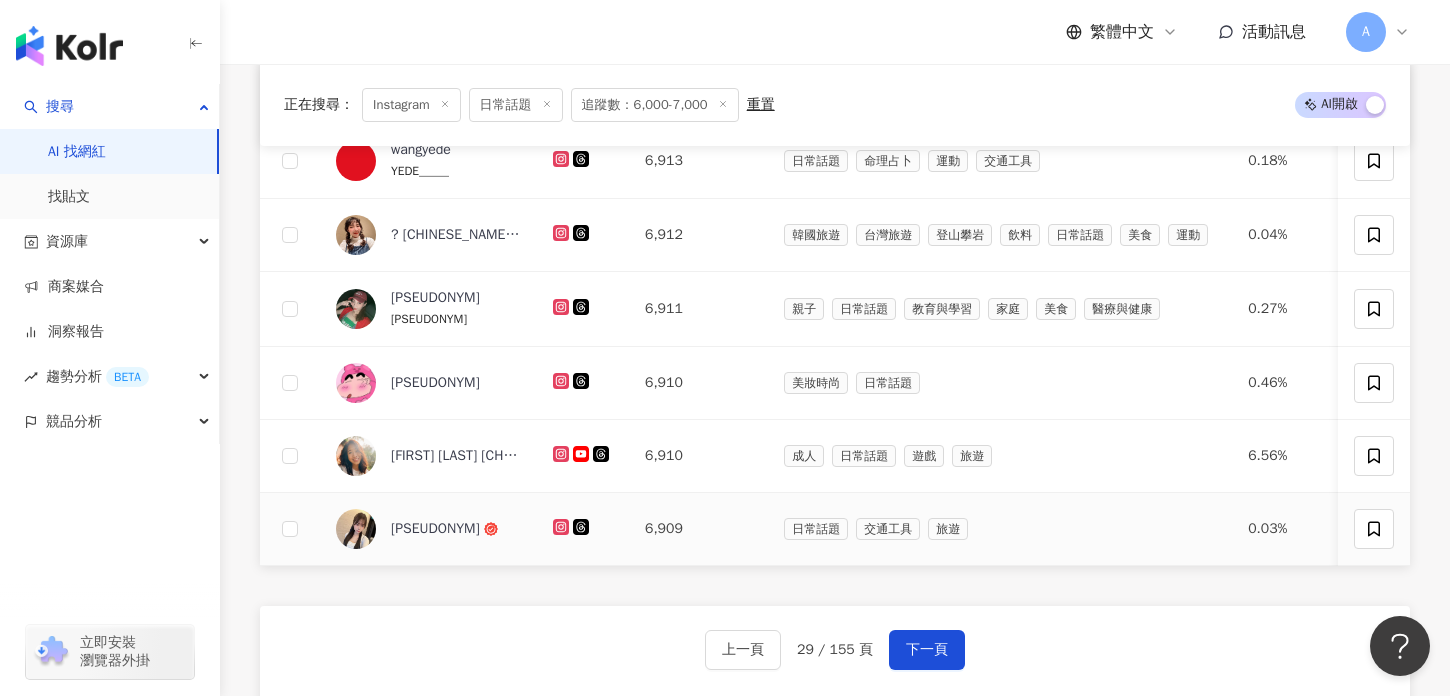 click 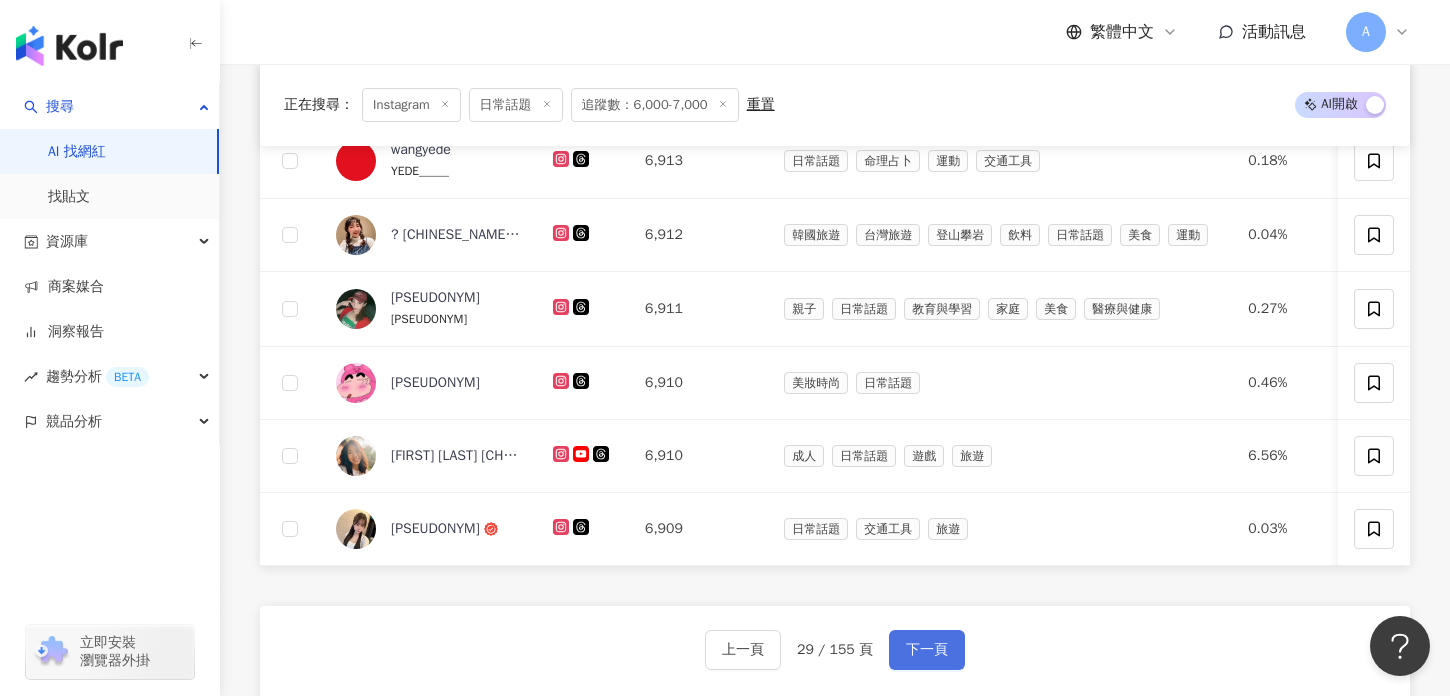 click on "下一頁" at bounding box center (927, 650) 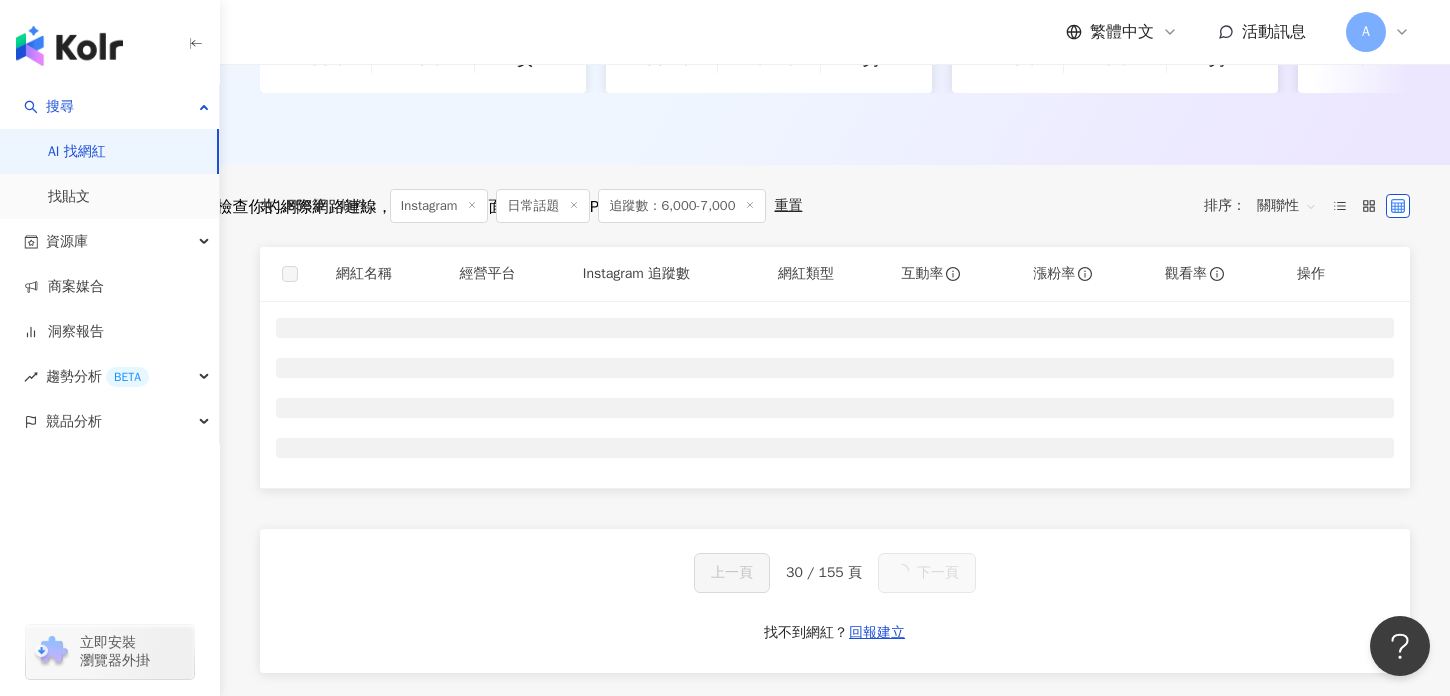scroll, scrollTop: 599, scrollLeft: 0, axis: vertical 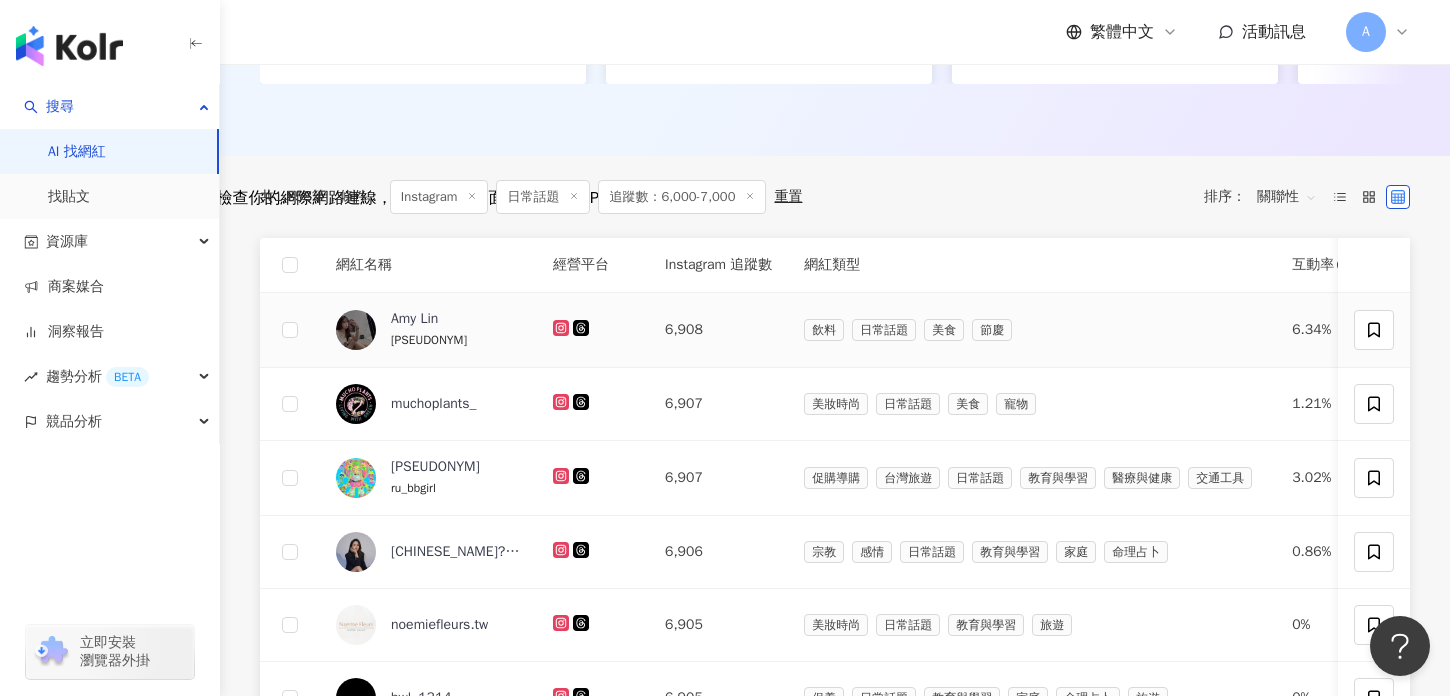 click at bounding box center (593, 330) 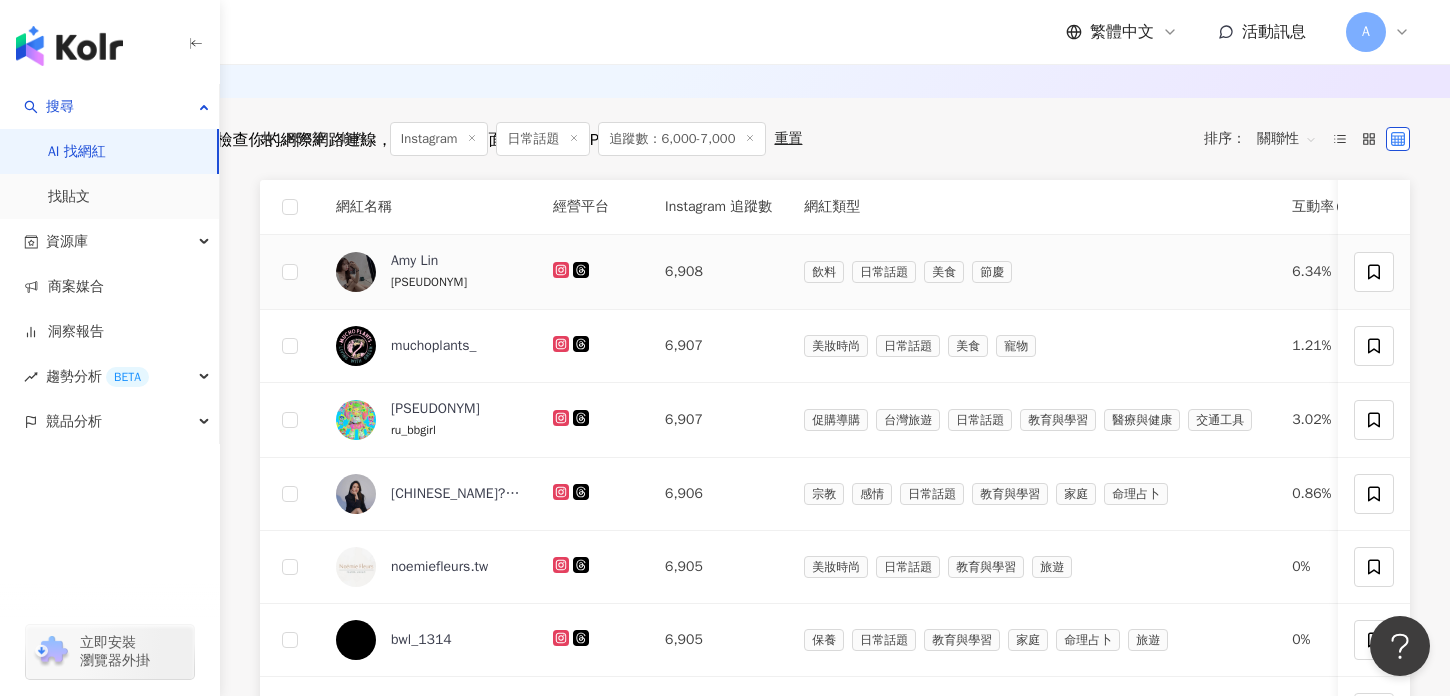 scroll, scrollTop: 666, scrollLeft: 0, axis: vertical 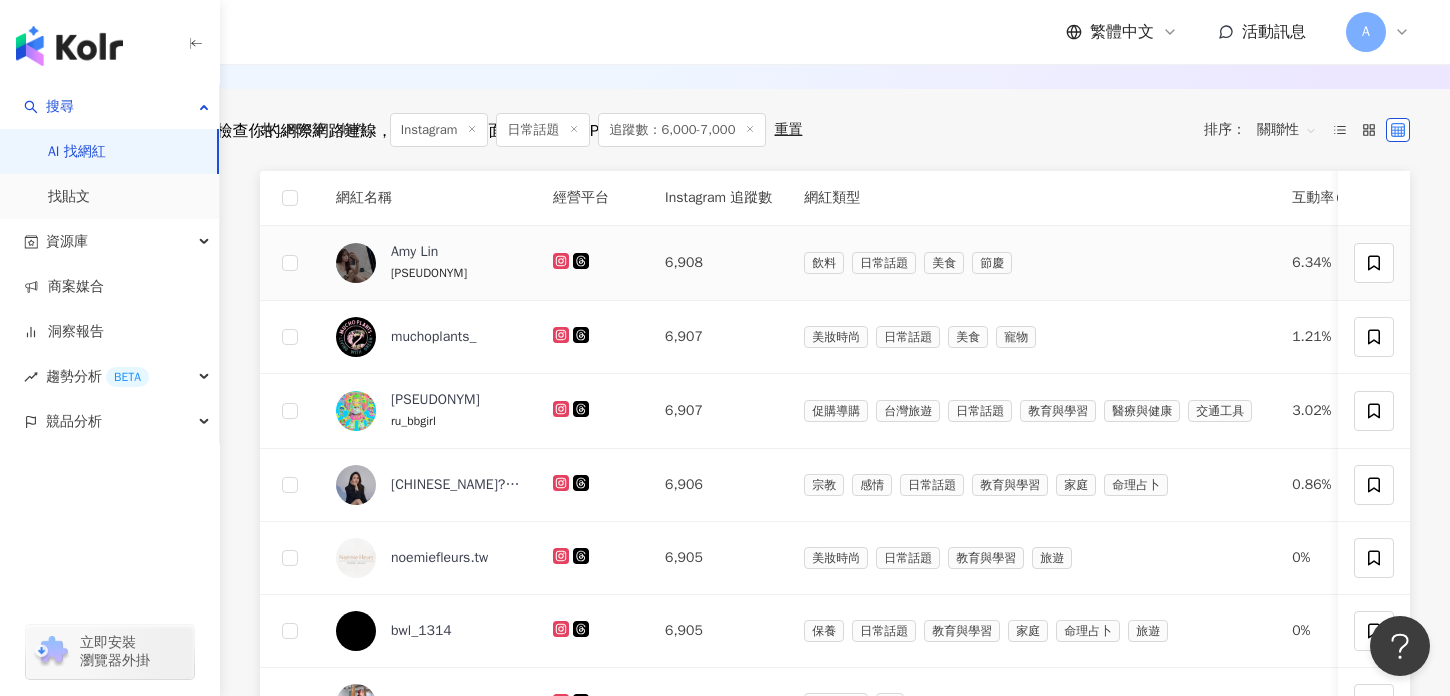 click at bounding box center (593, 263) 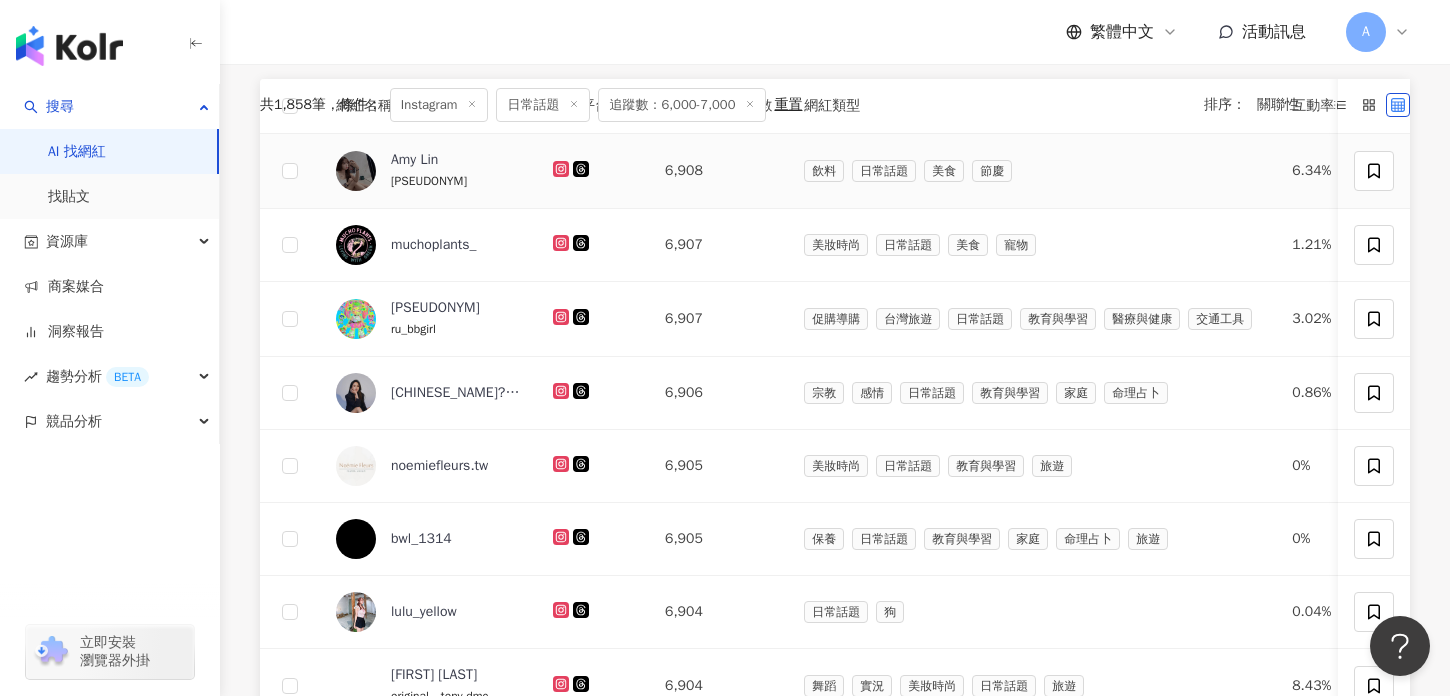 scroll, scrollTop: 788, scrollLeft: 0, axis: vertical 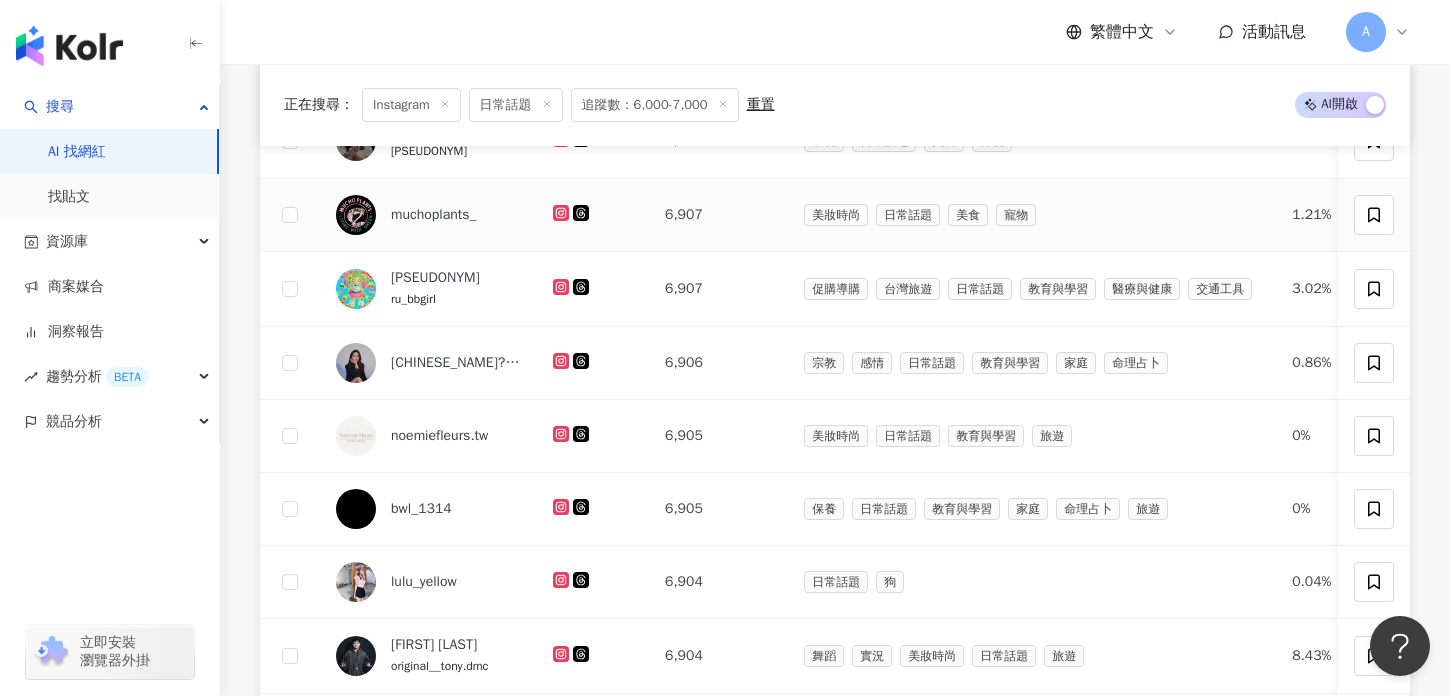 click 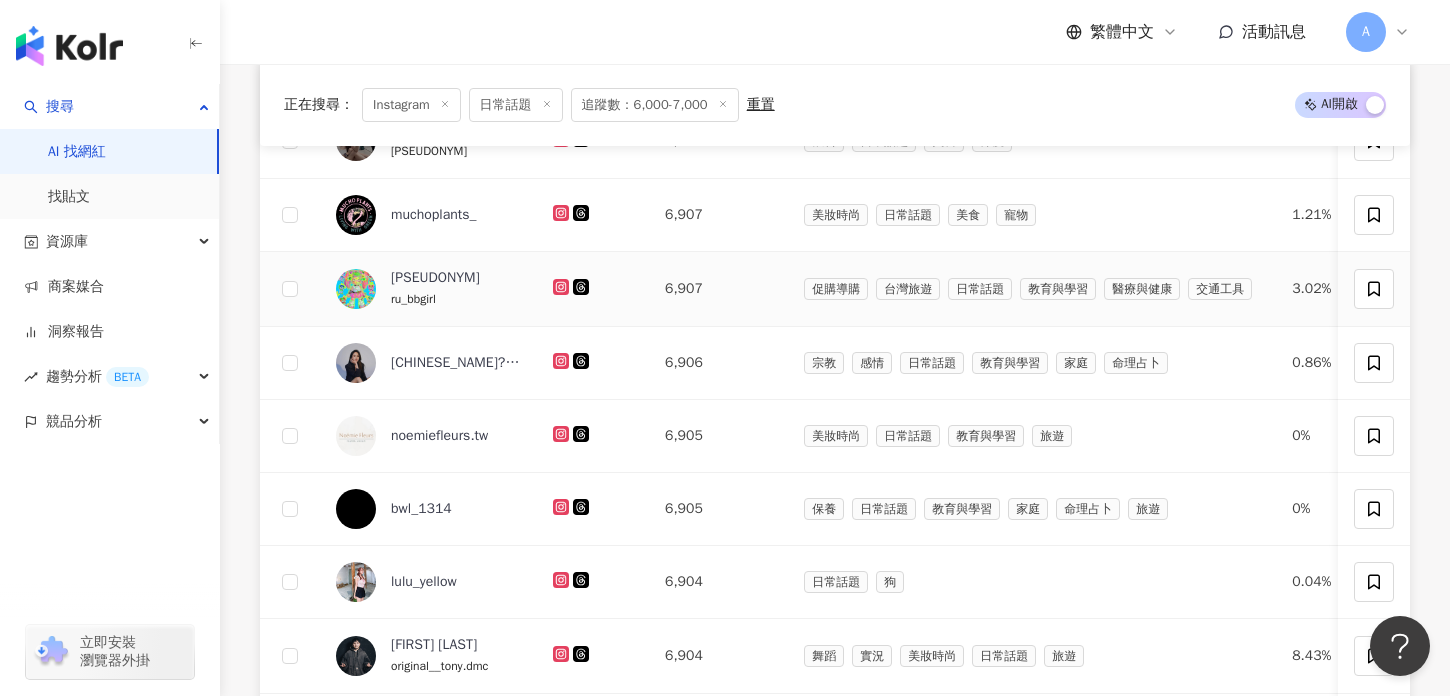click 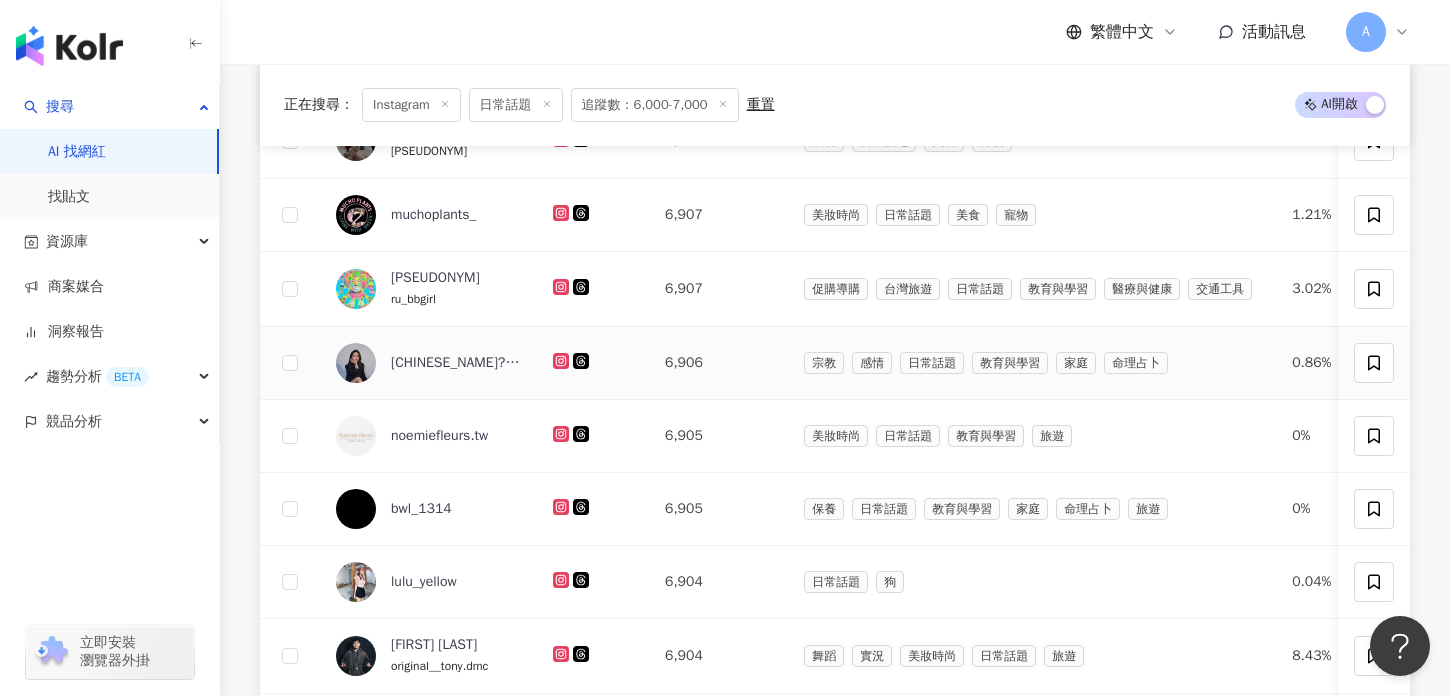 click 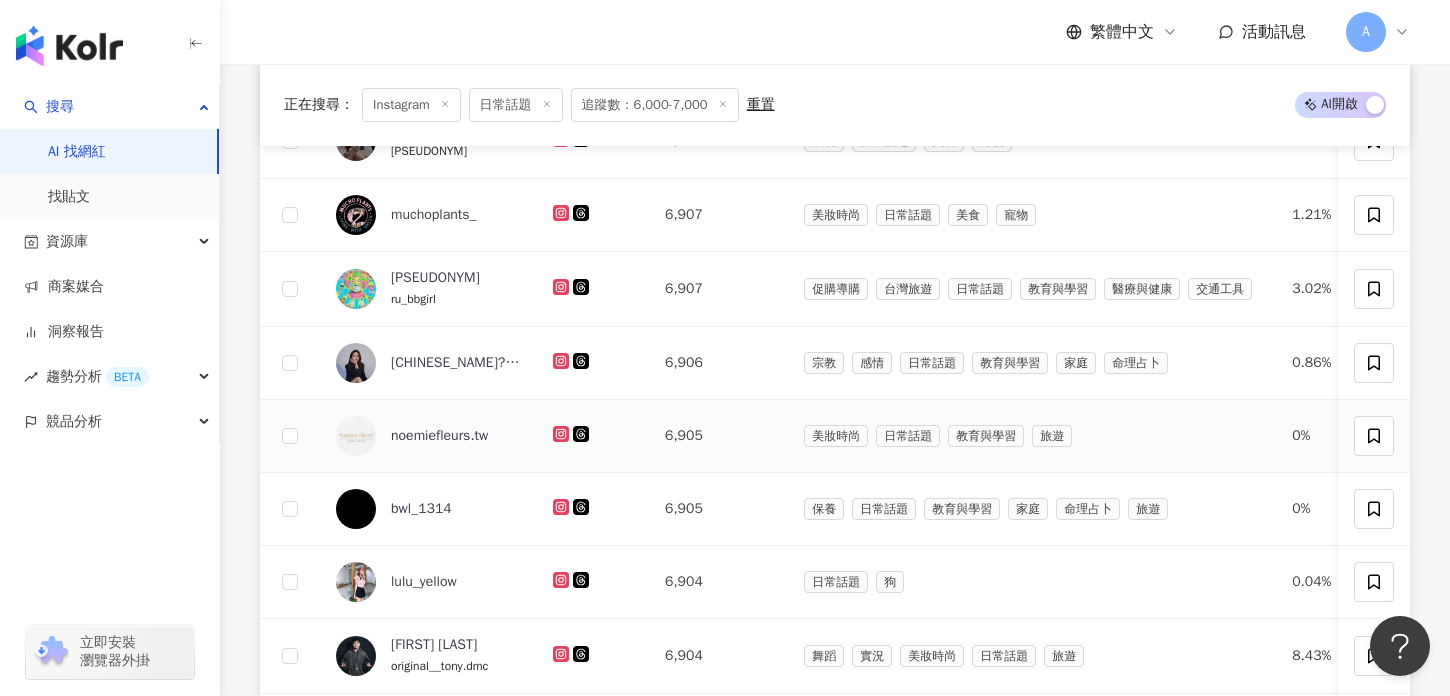 click 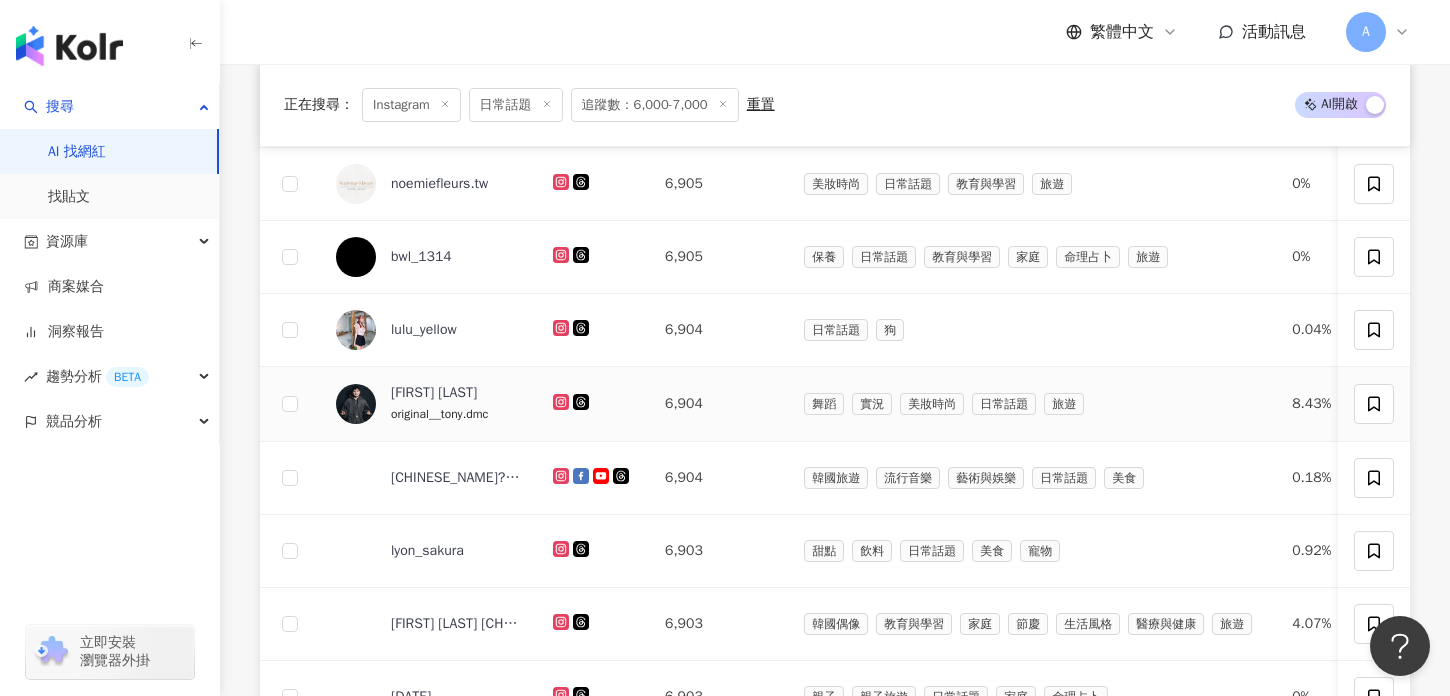 scroll, scrollTop: 1042, scrollLeft: 0, axis: vertical 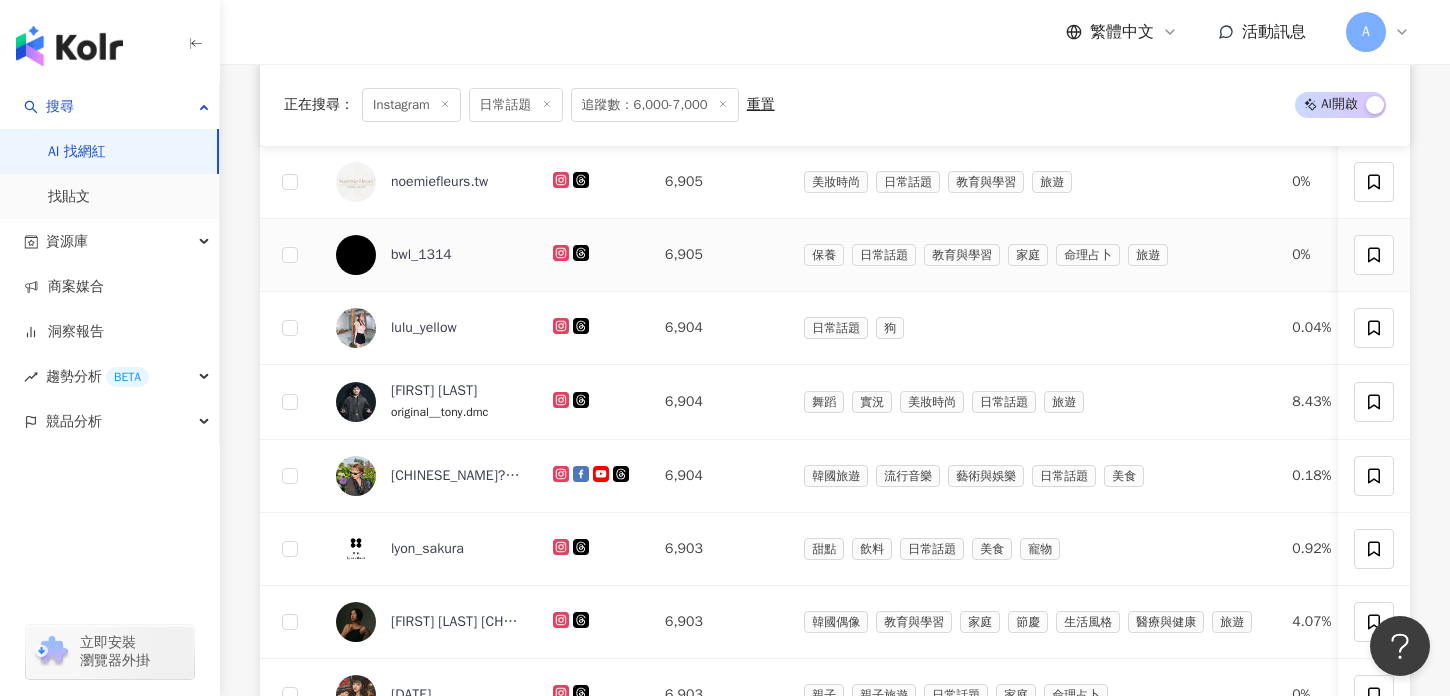 click at bounding box center (593, 255) 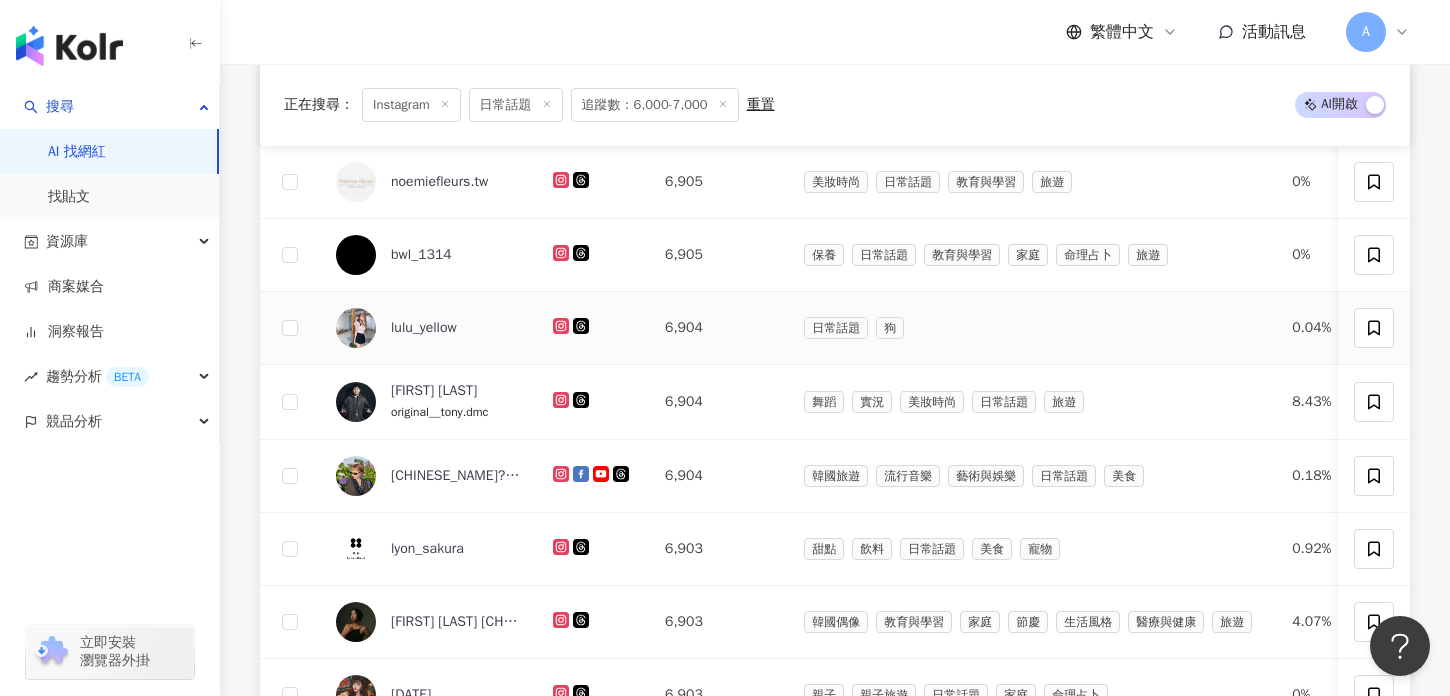 click 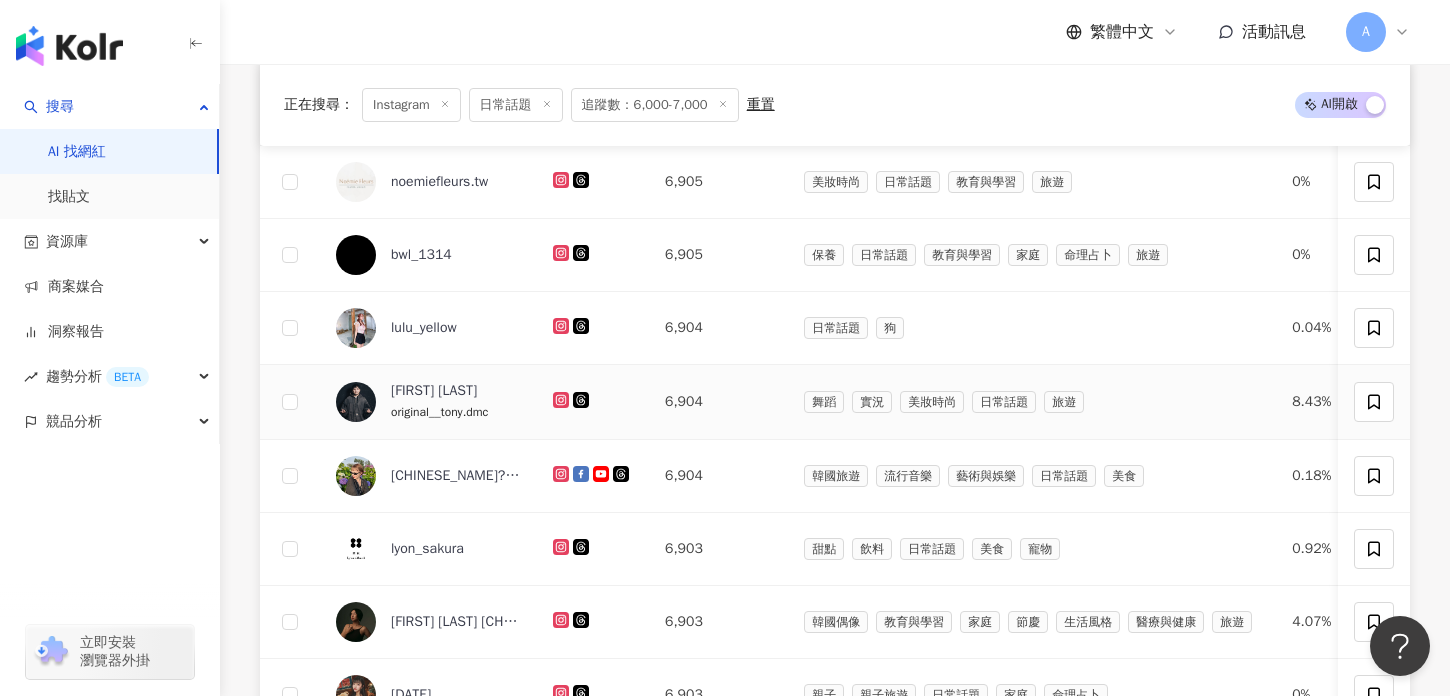 click 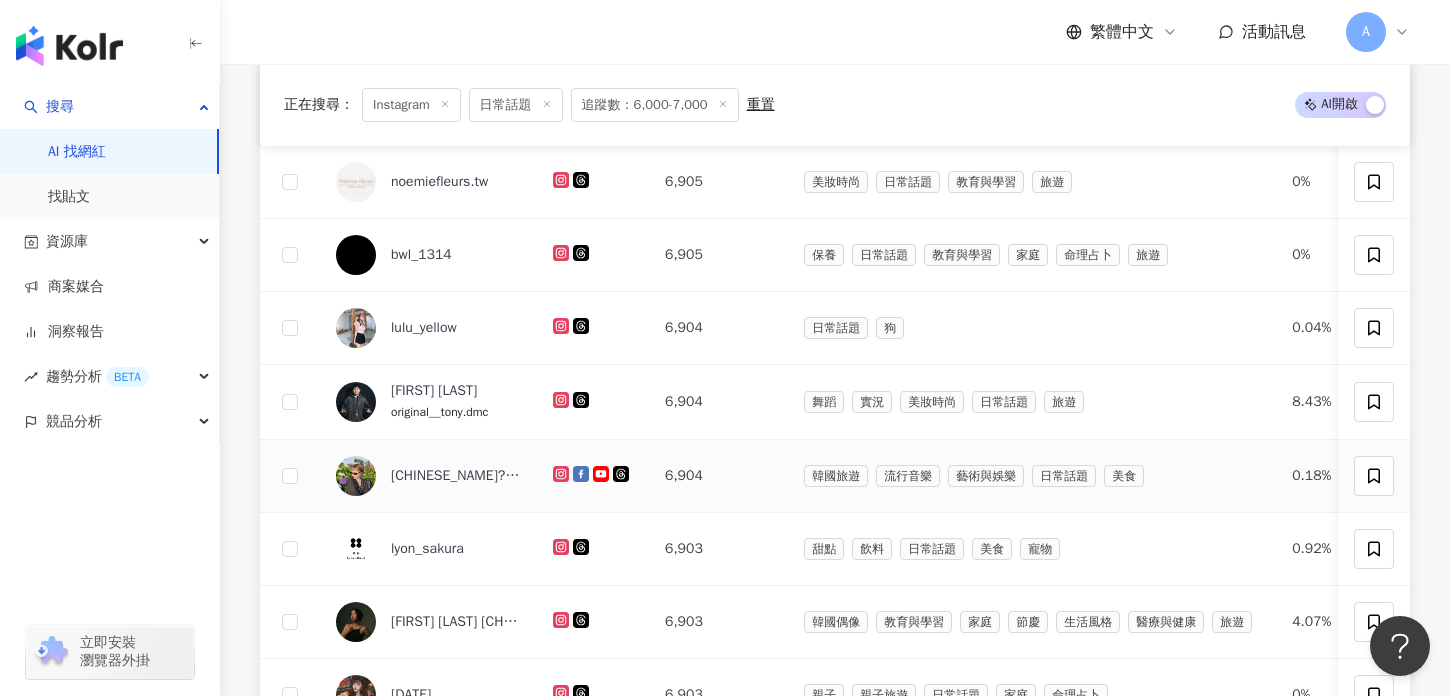click 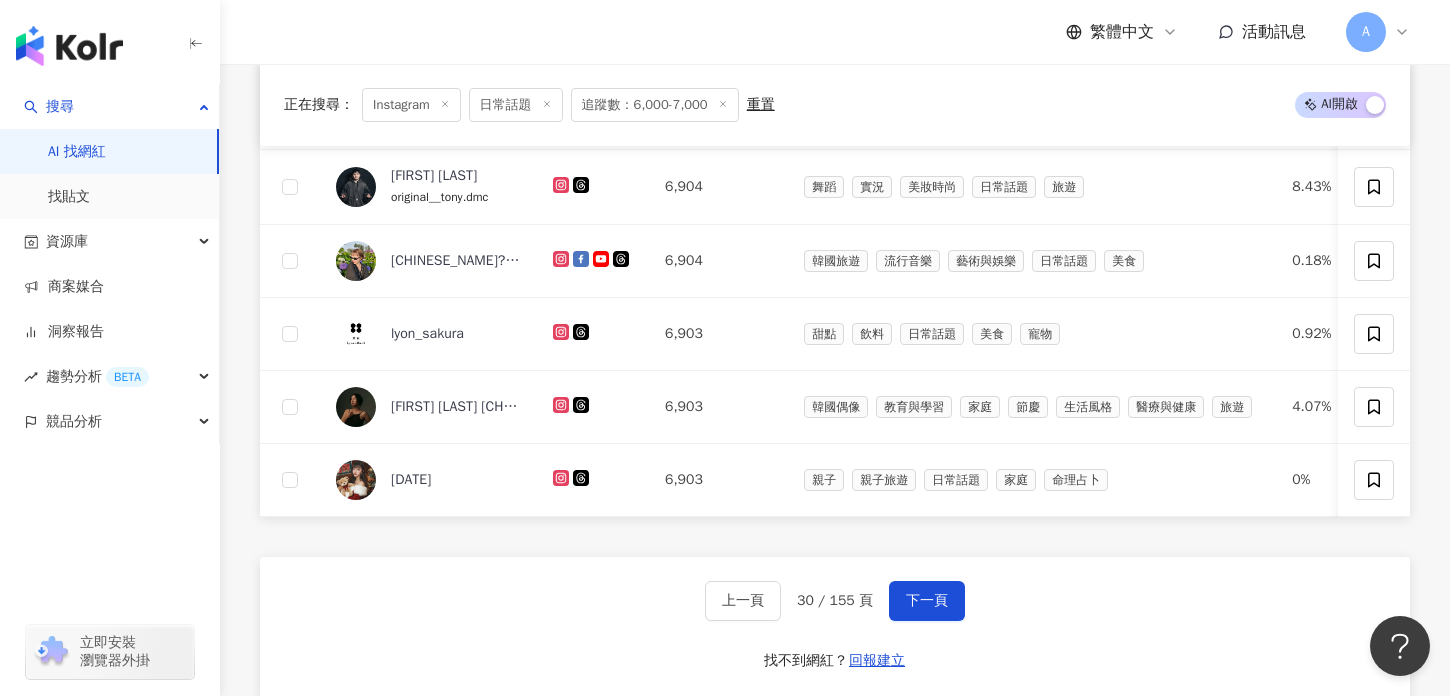 scroll, scrollTop: 1267, scrollLeft: 0, axis: vertical 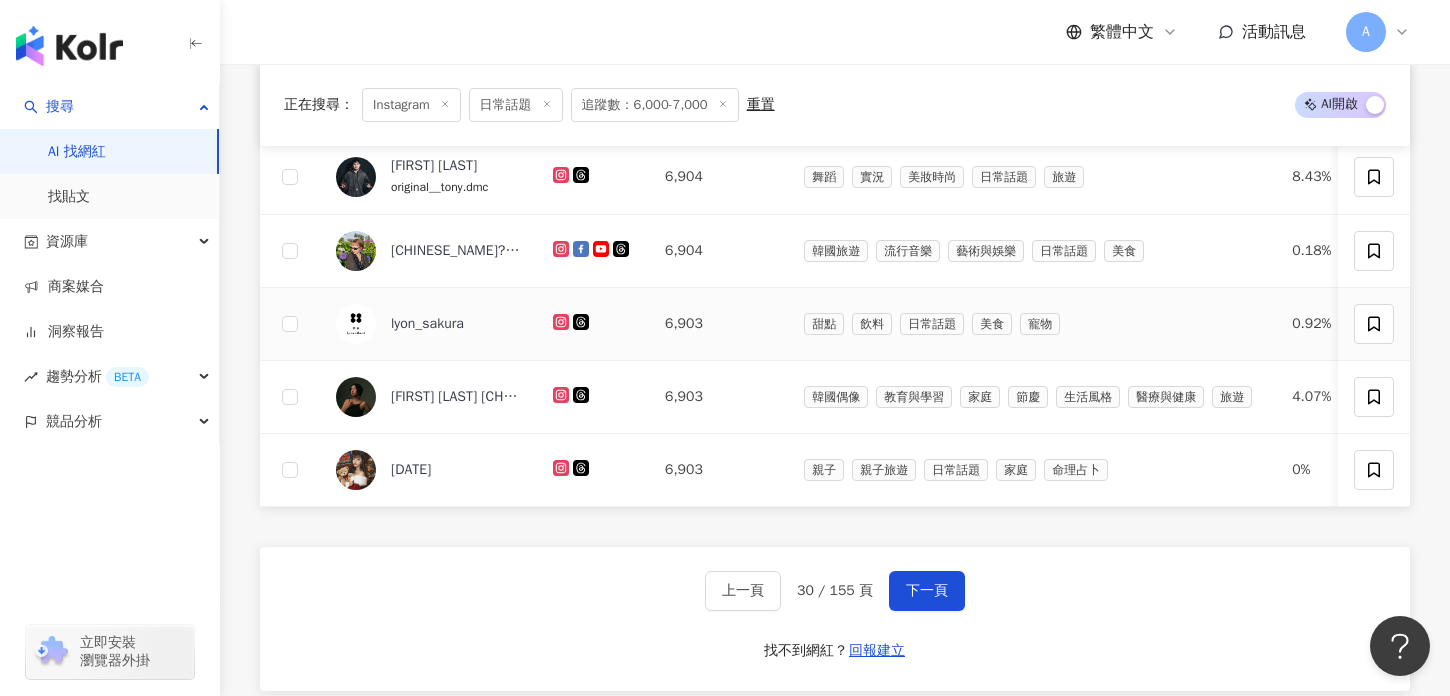 click 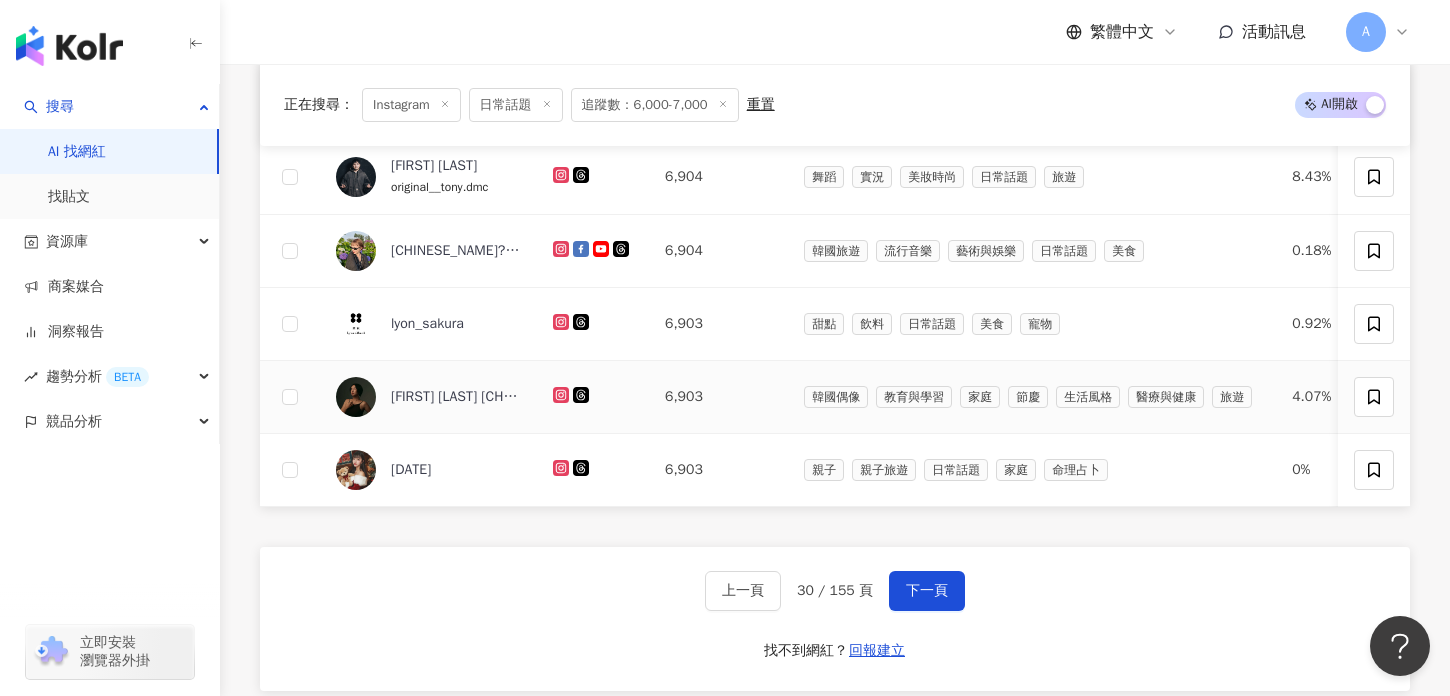 click 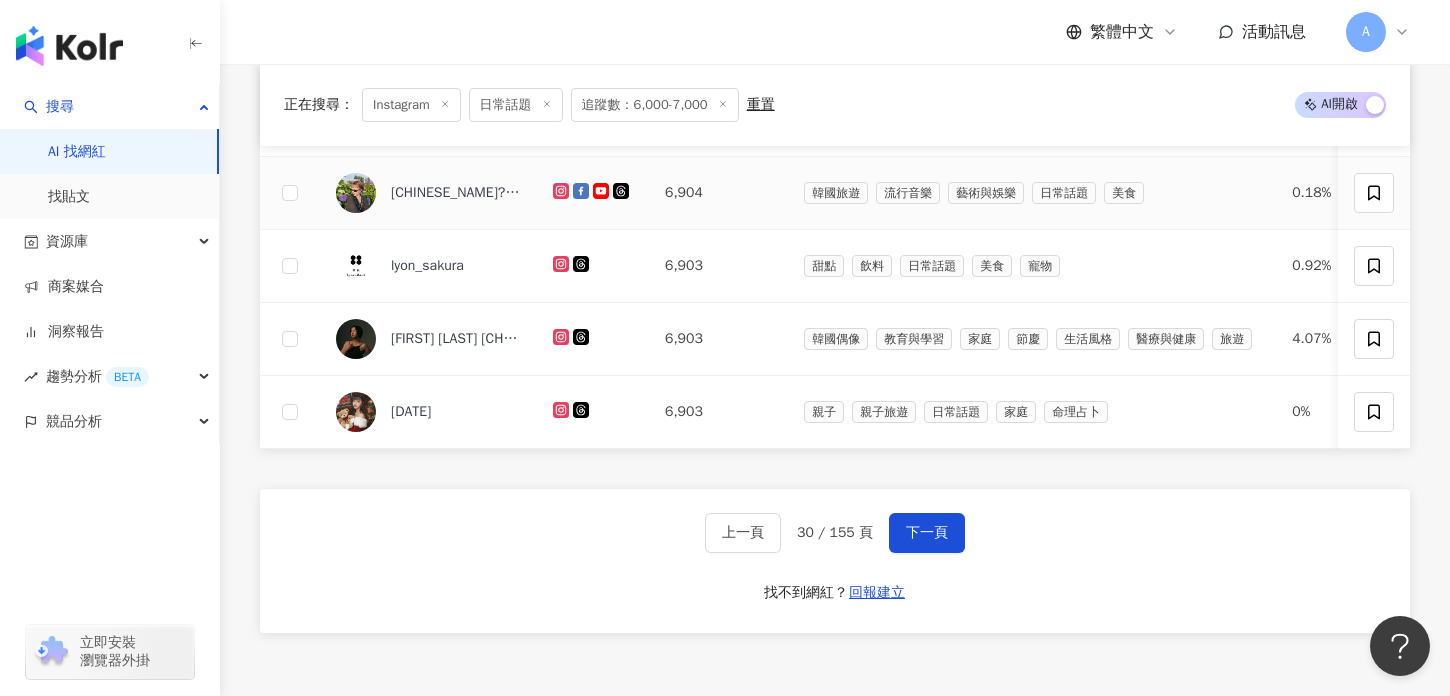 scroll, scrollTop: 1330, scrollLeft: 0, axis: vertical 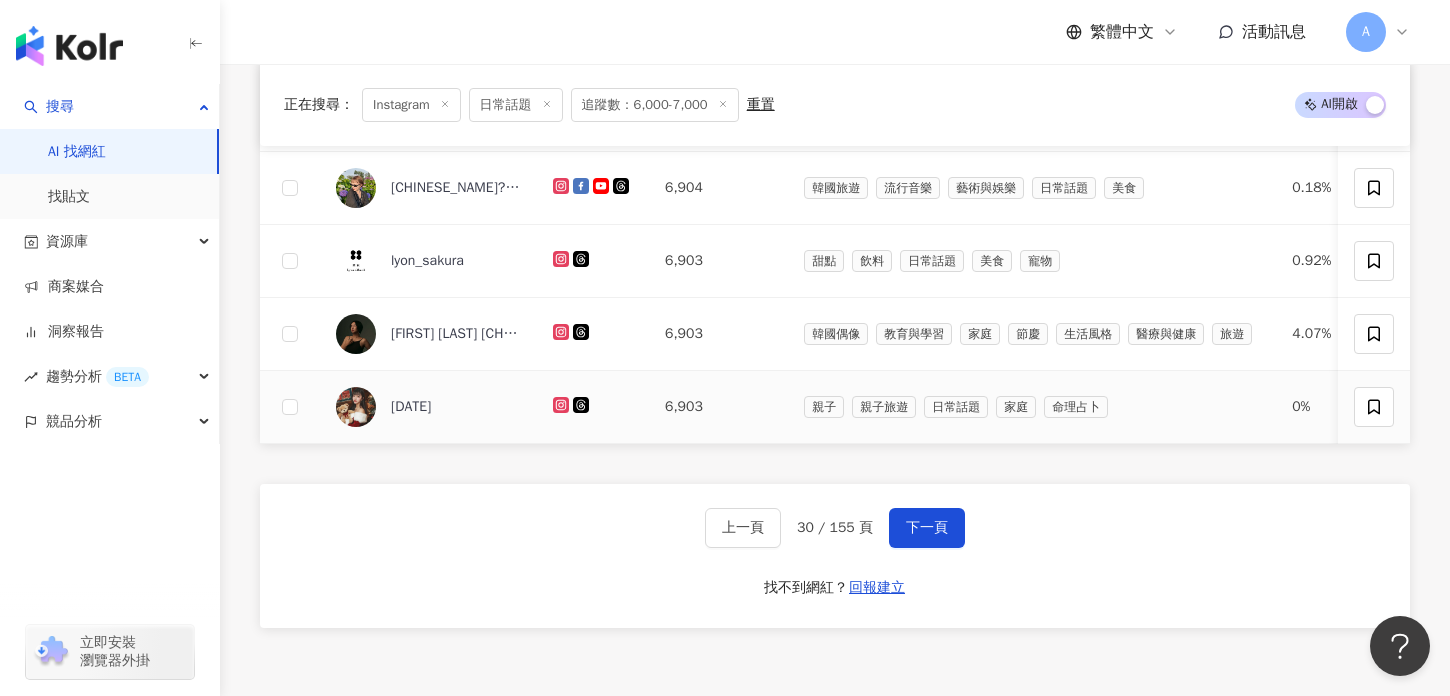 click 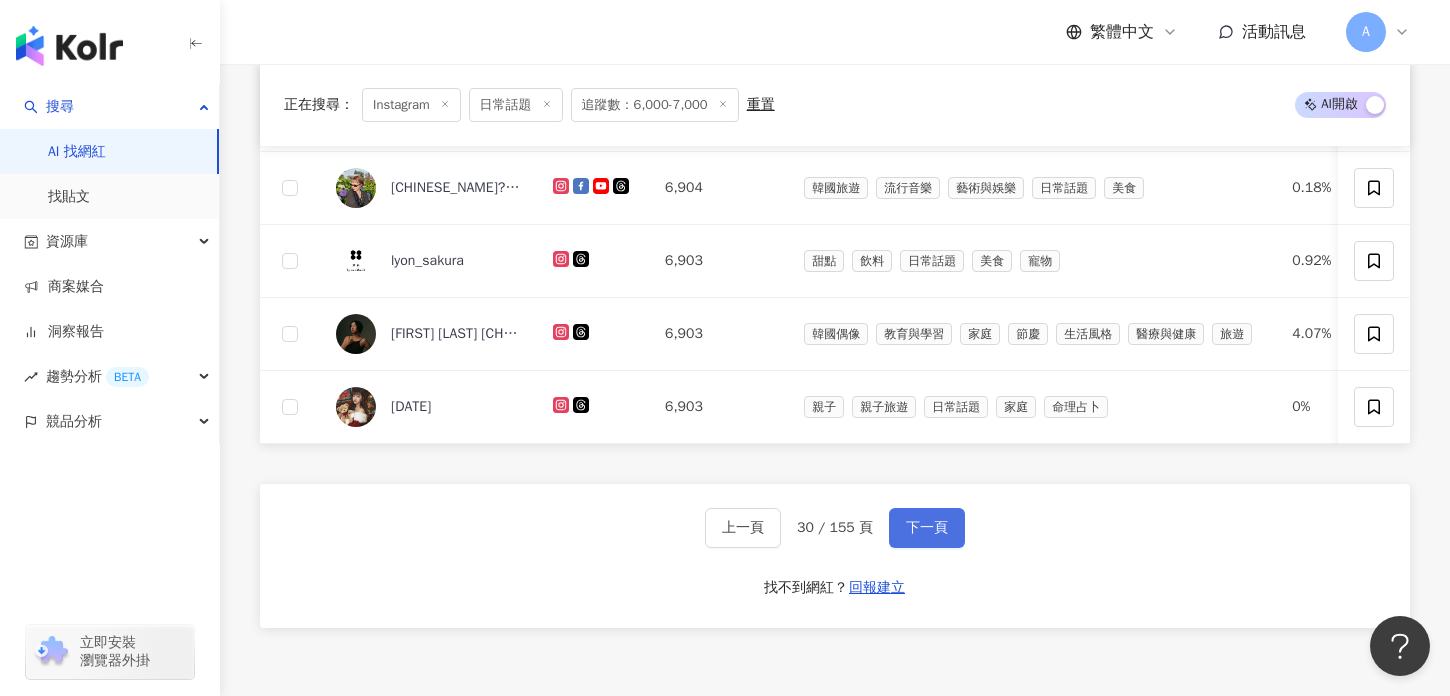 click on "下一頁" at bounding box center (927, 528) 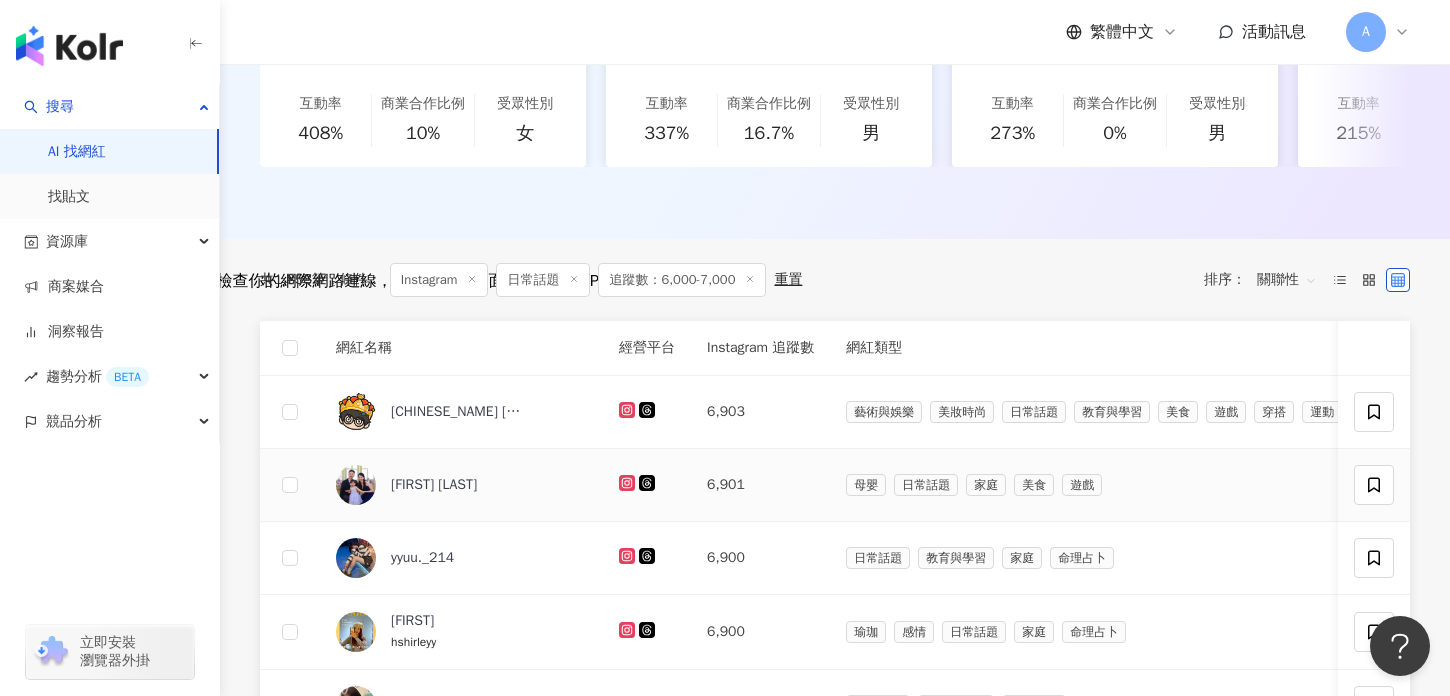 scroll, scrollTop: 511, scrollLeft: 0, axis: vertical 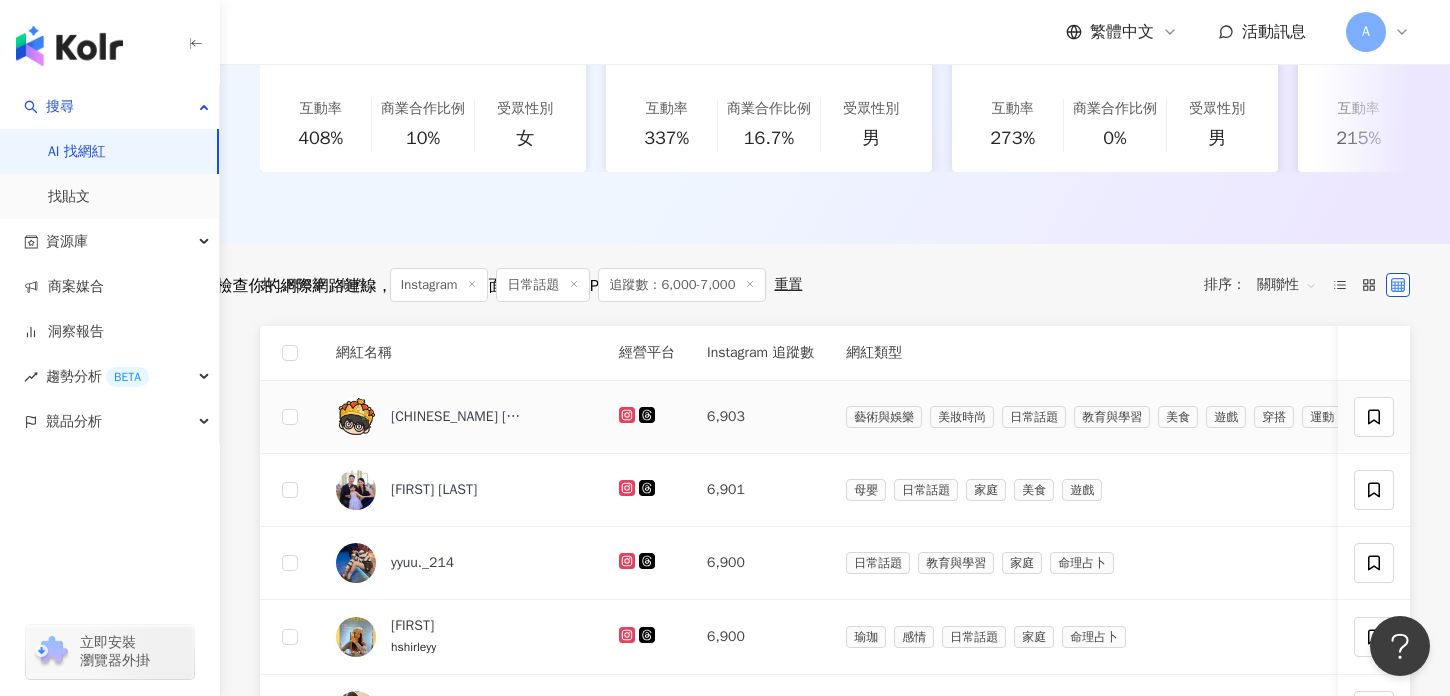 click 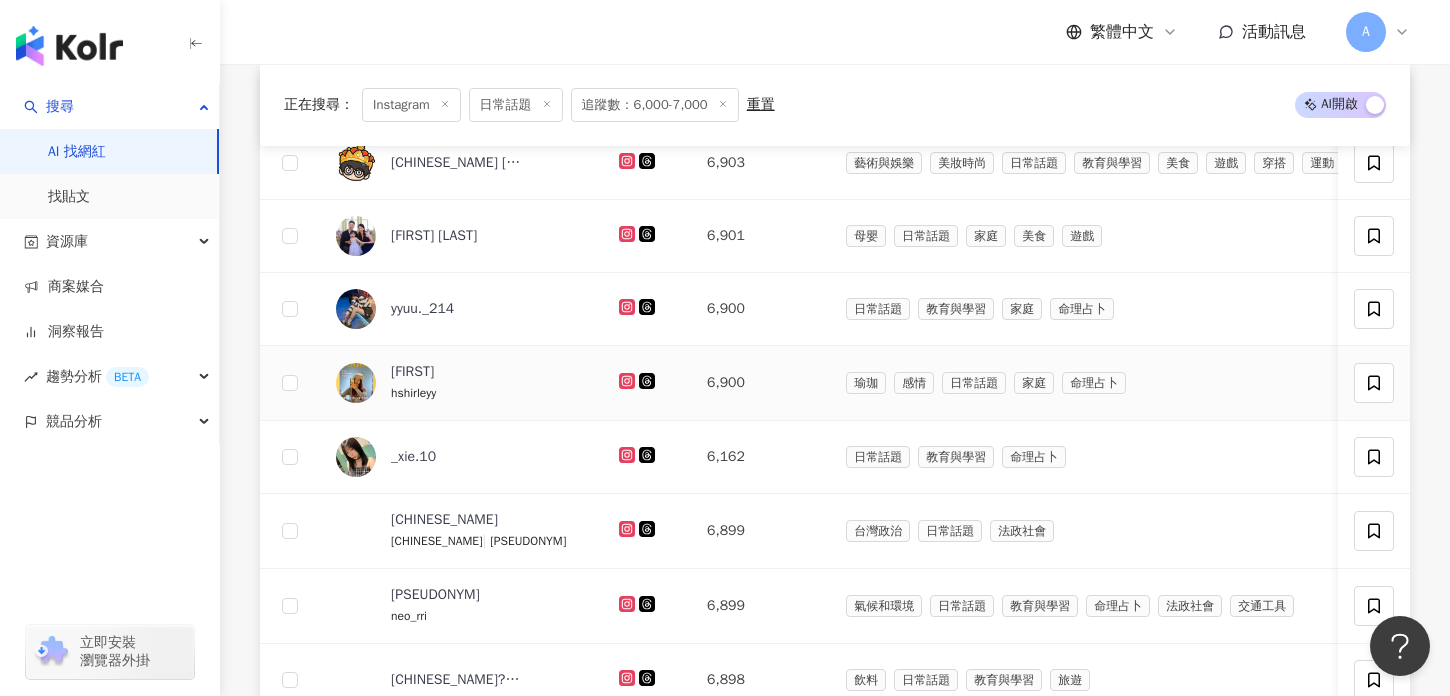 scroll, scrollTop: 774, scrollLeft: 0, axis: vertical 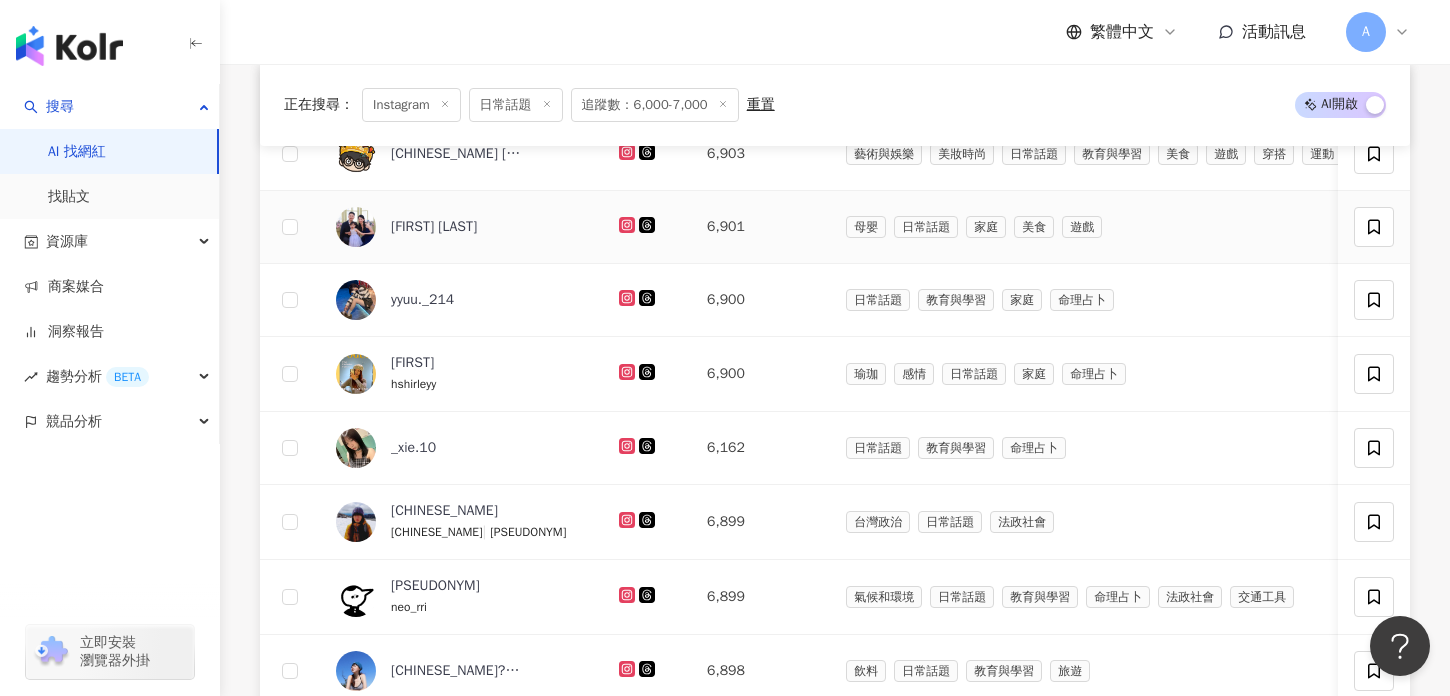click 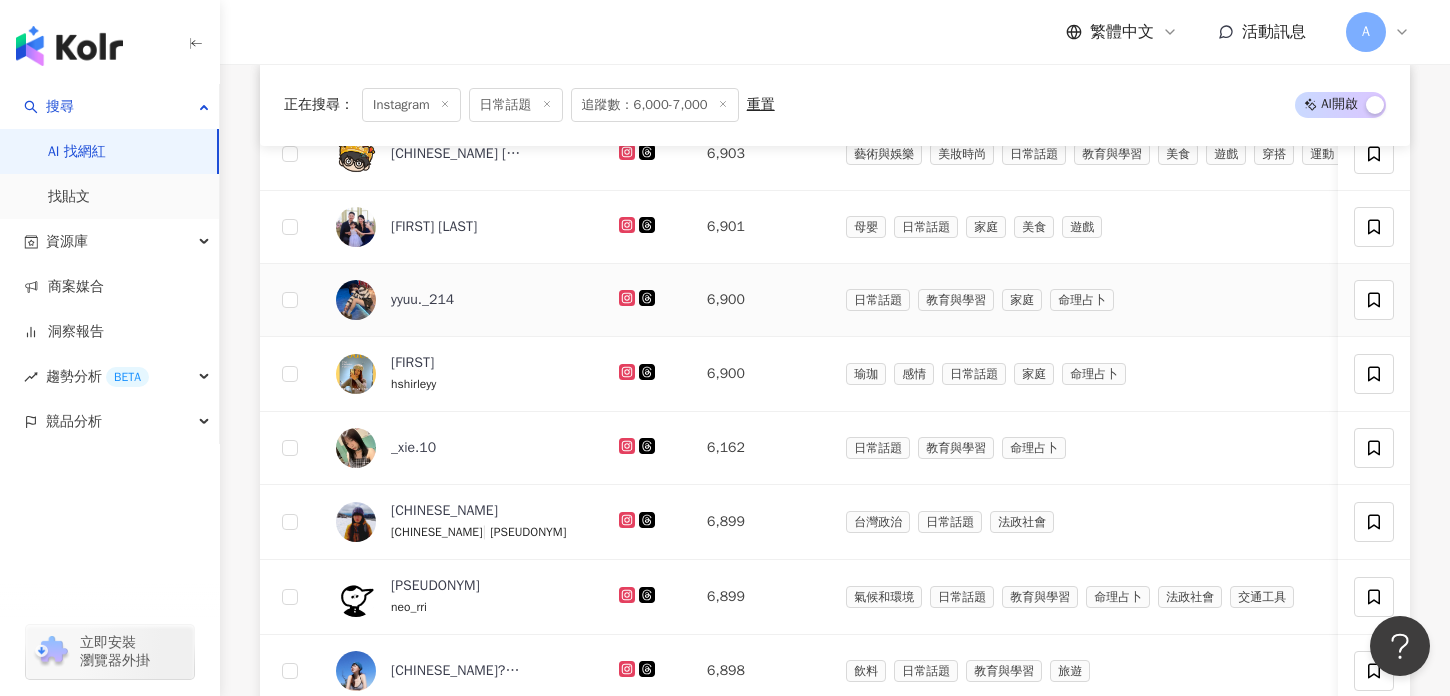 click 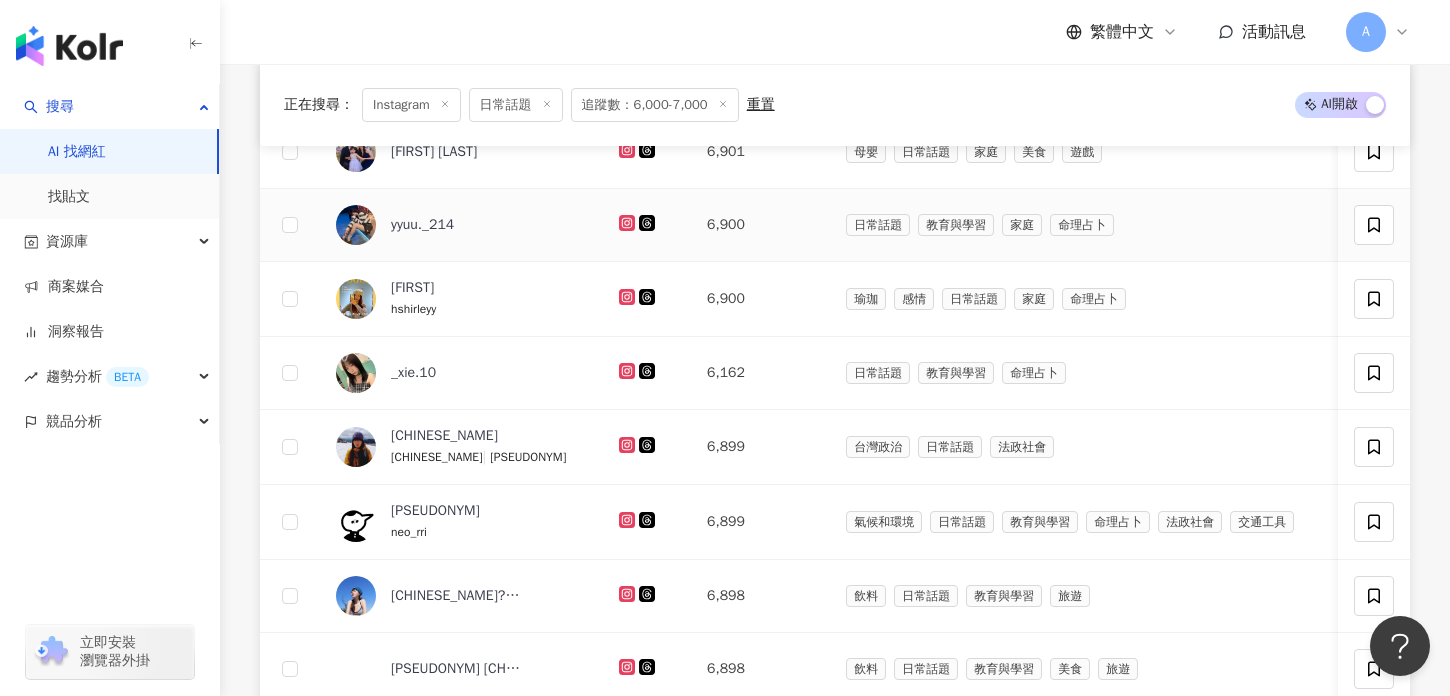 scroll, scrollTop: 858, scrollLeft: 0, axis: vertical 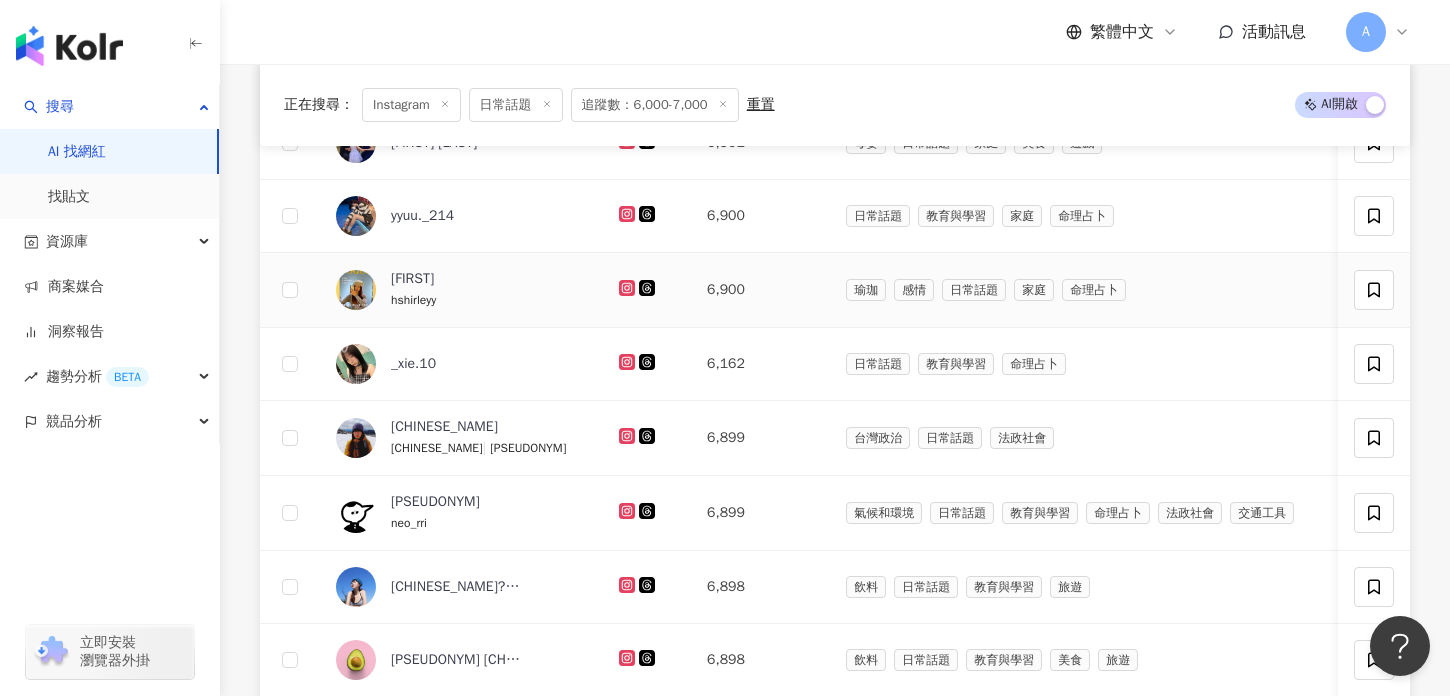 click 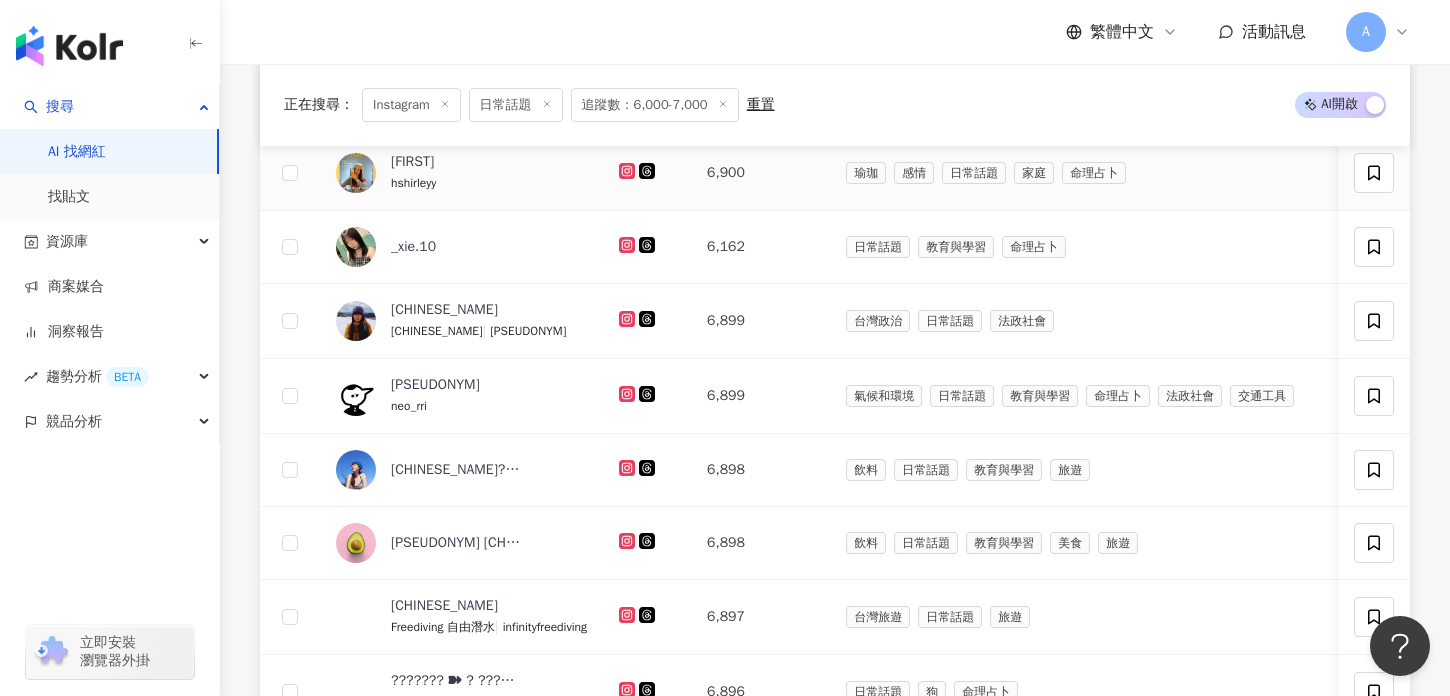 scroll, scrollTop: 978, scrollLeft: 0, axis: vertical 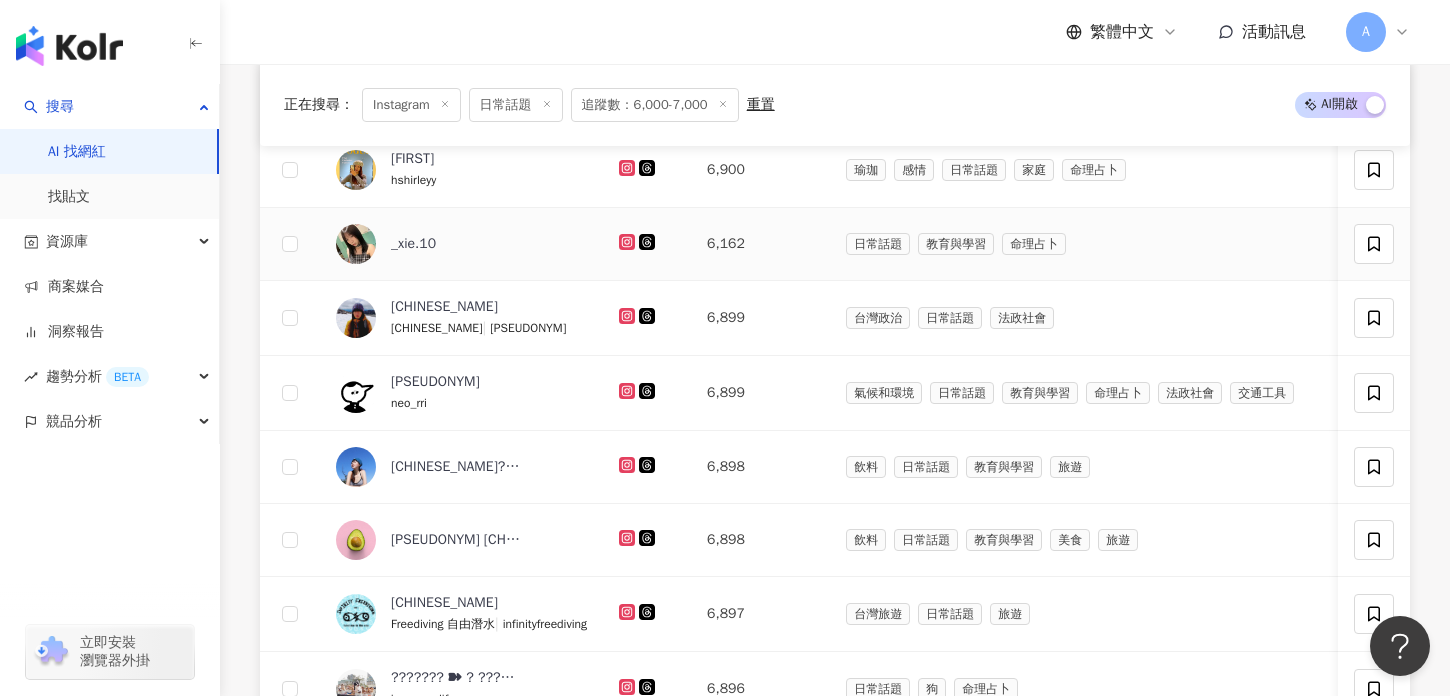 click at bounding box center [647, 244] 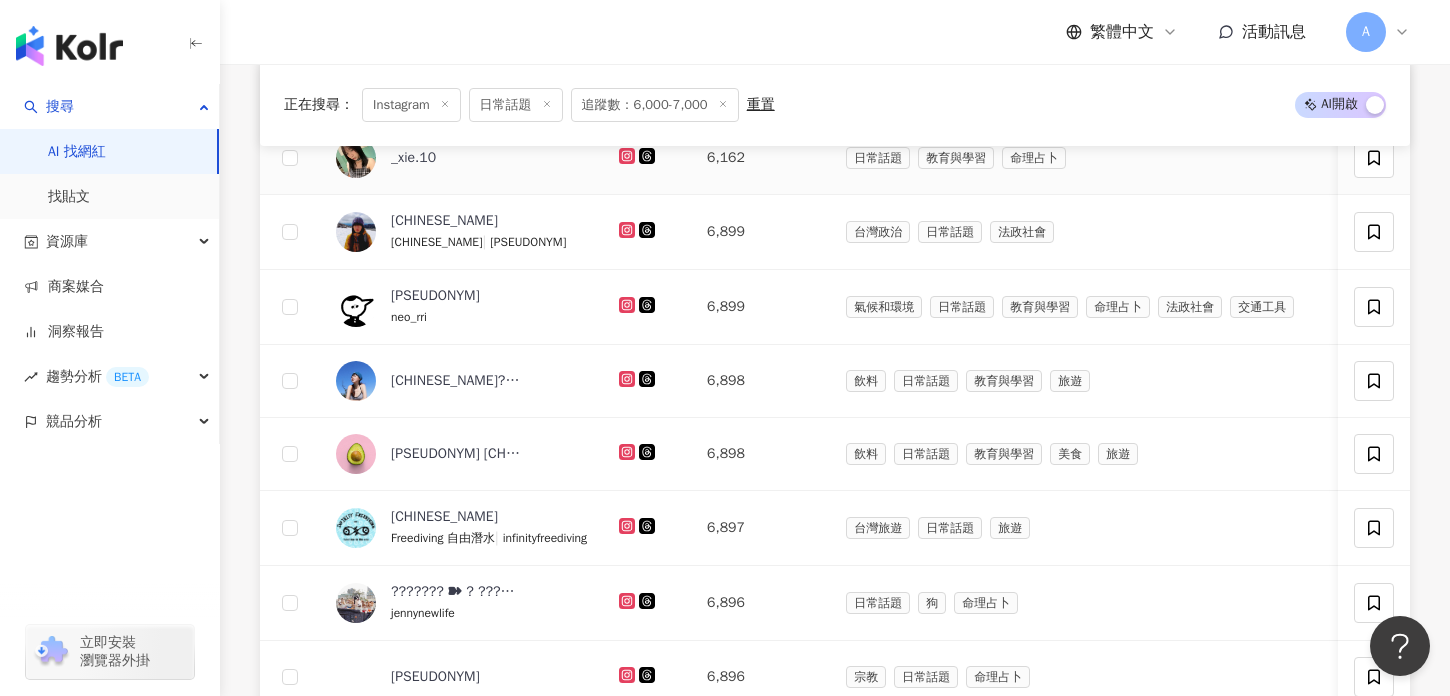 scroll, scrollTop: 1071, scrollLeft: 0, axis: vertical 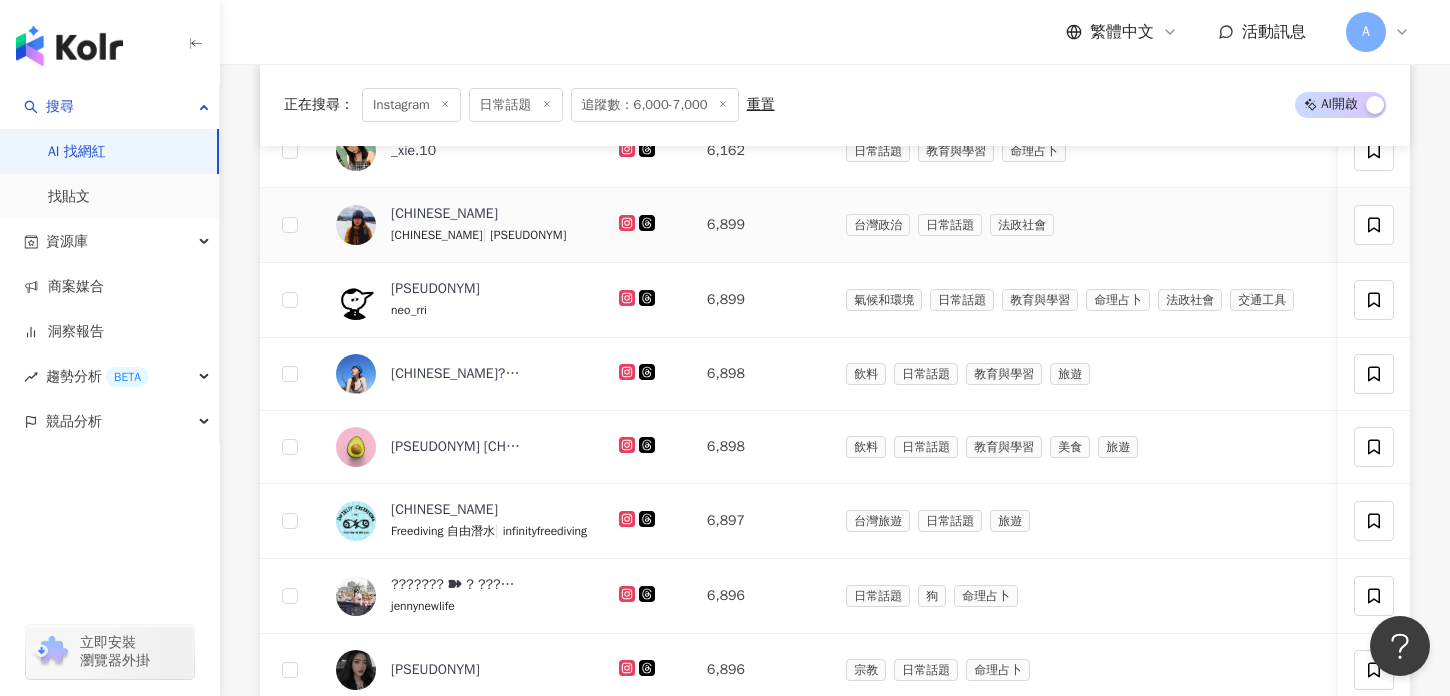 click 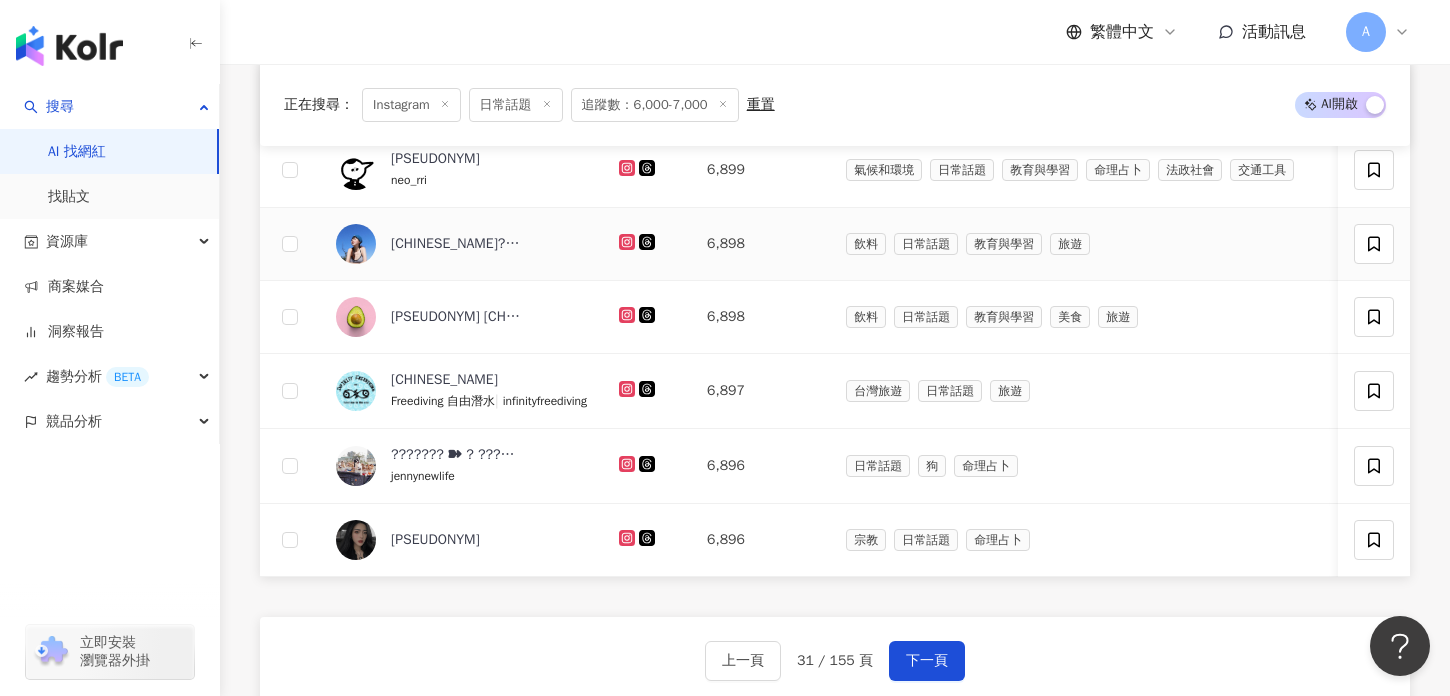 scroll, scrollTop: 1207, scrollLeft: 0, axis: vertical 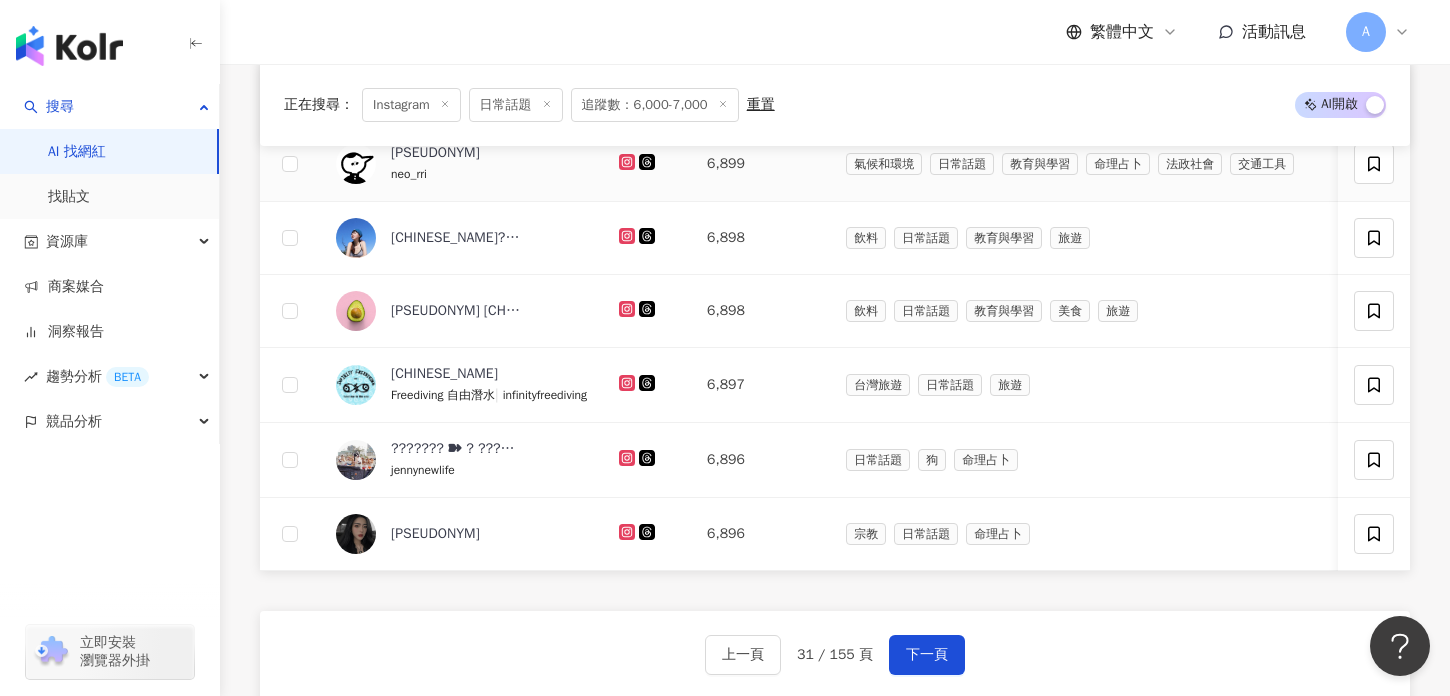 click at bounding box center [647, 164] 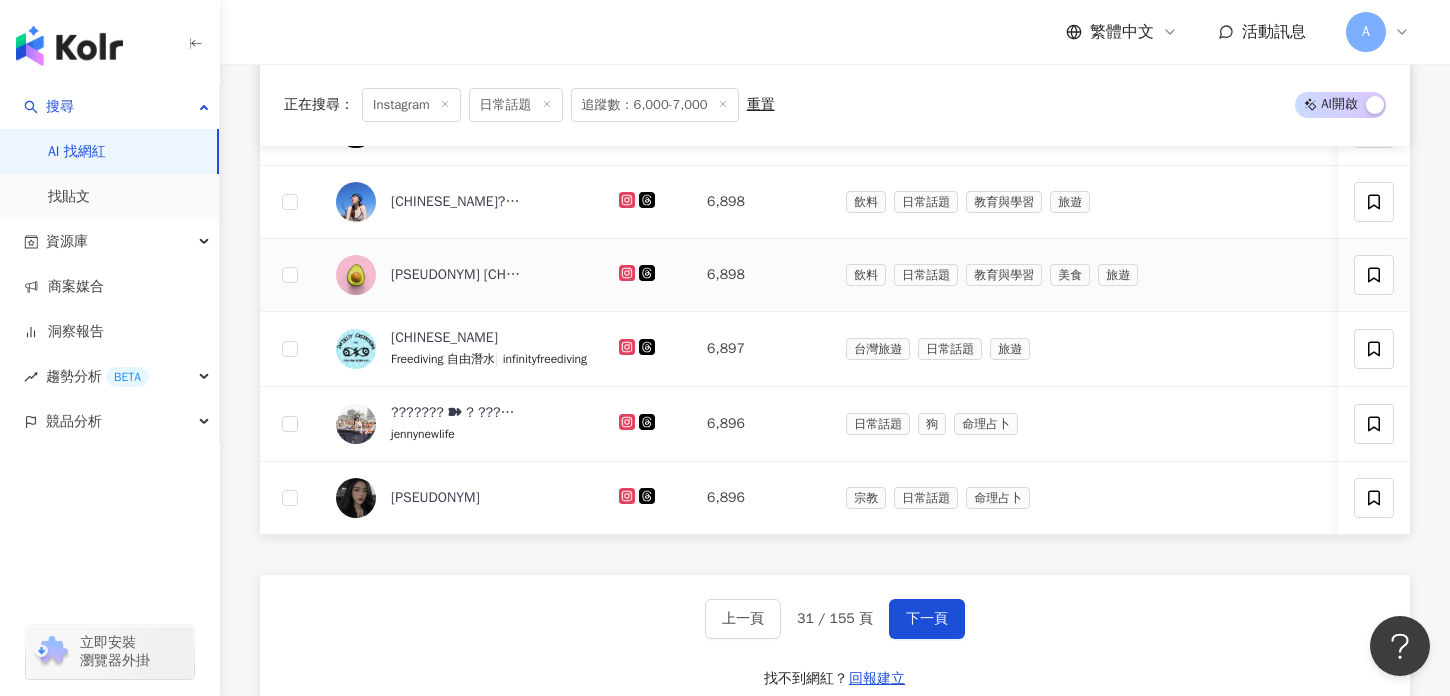 scroll, scrollTop: 1249, scrollLeft: 0, axis: vertical 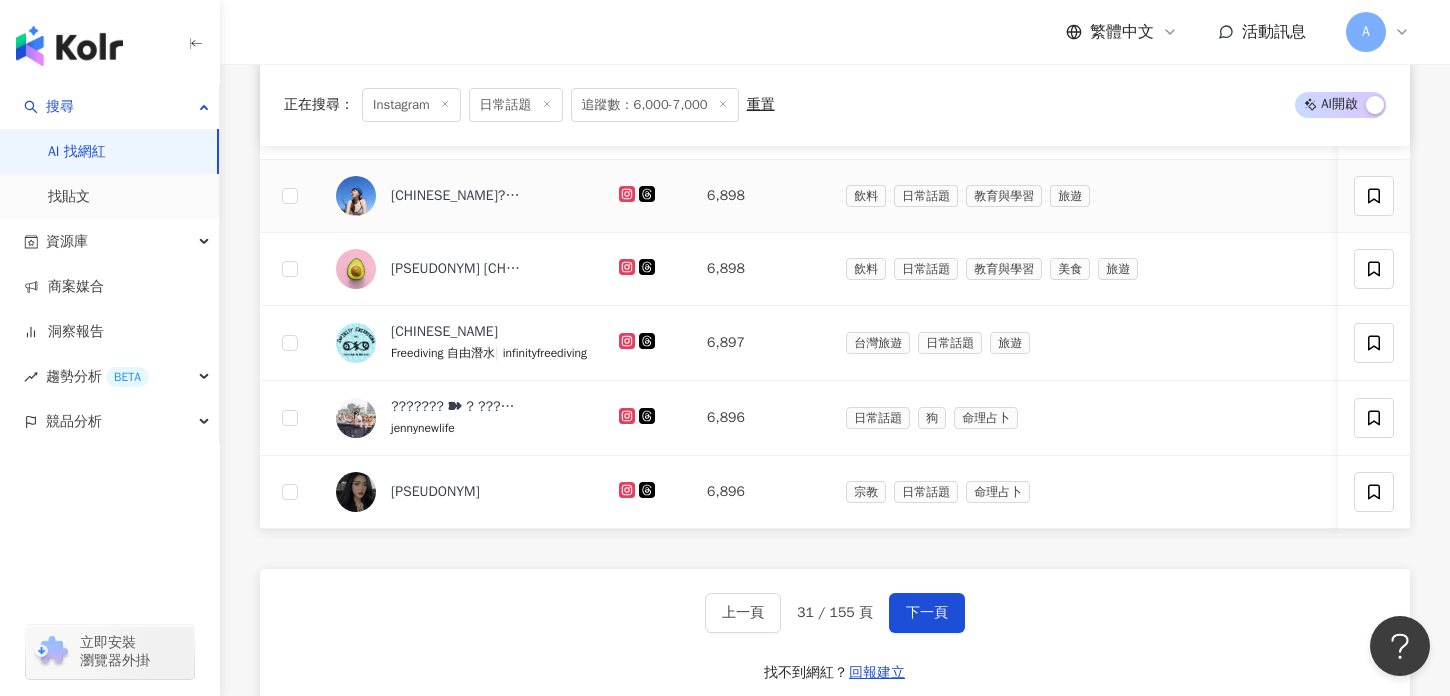 click at bounding box center (647, 196) 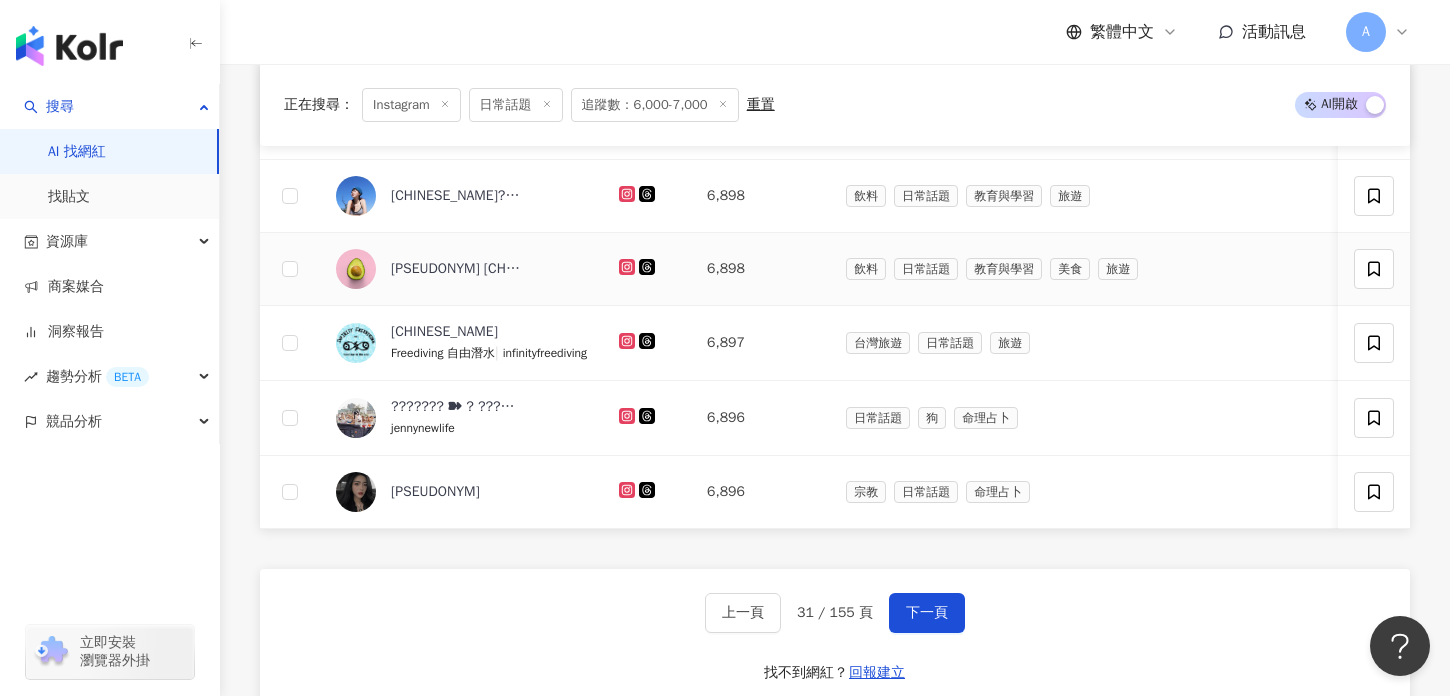 click 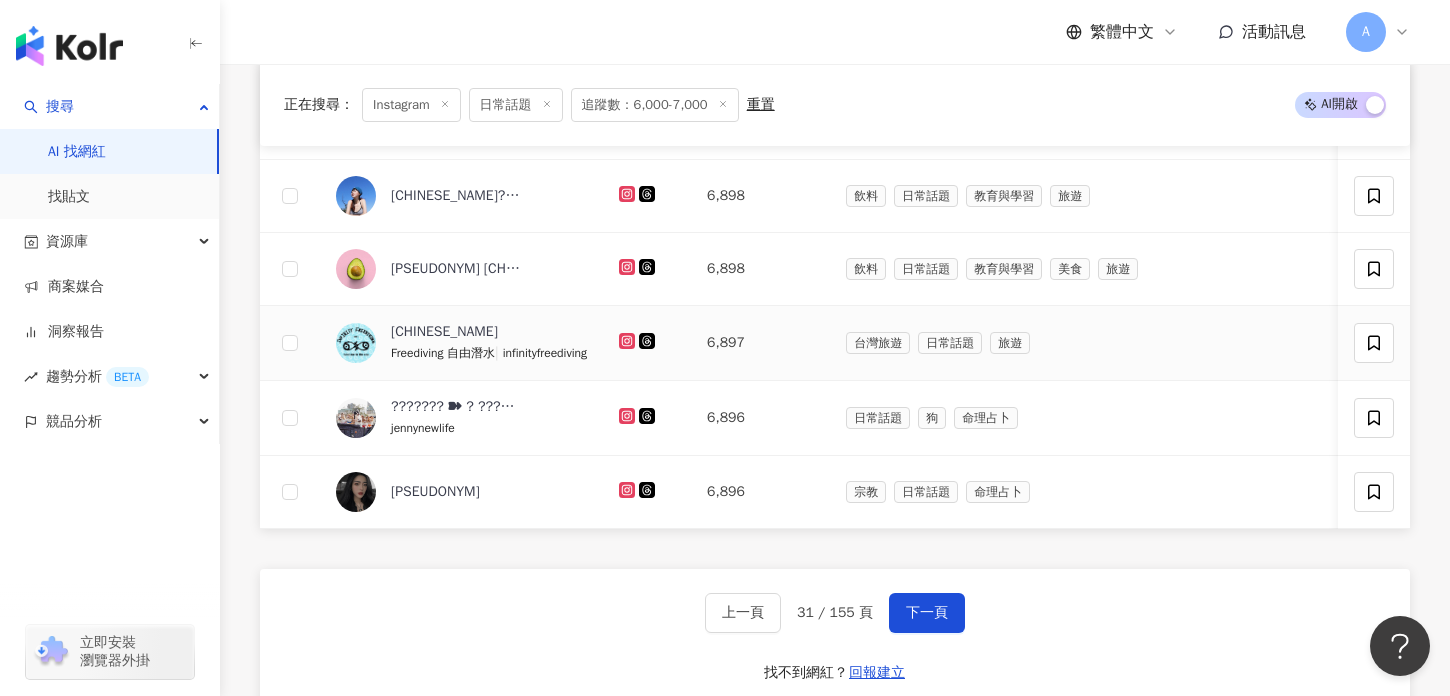 click 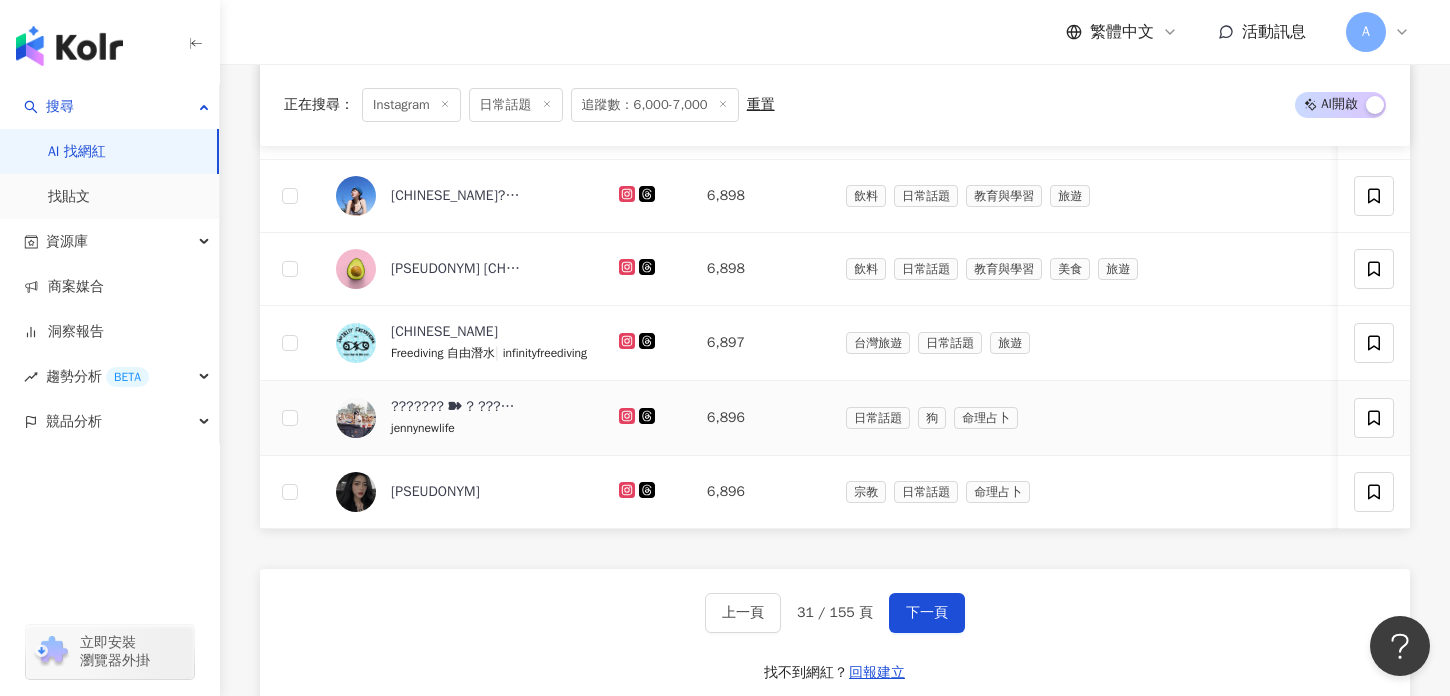 click 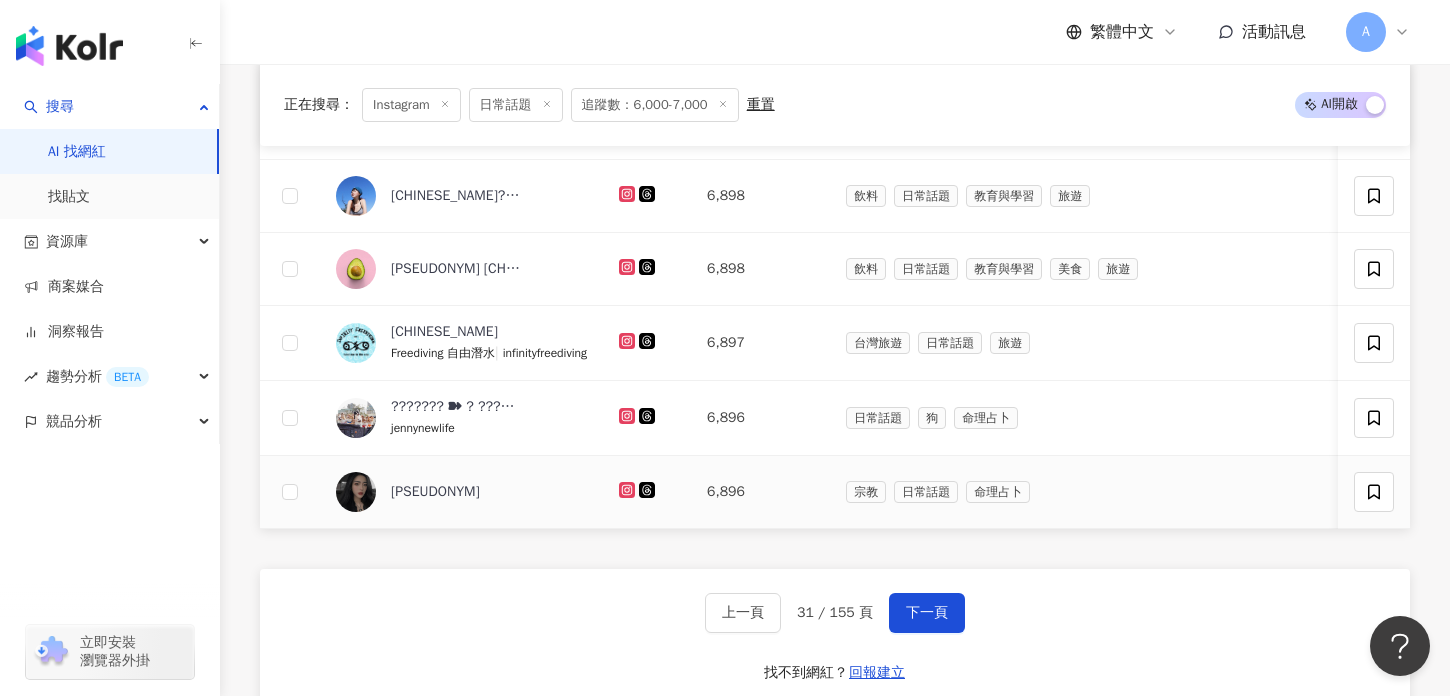 click 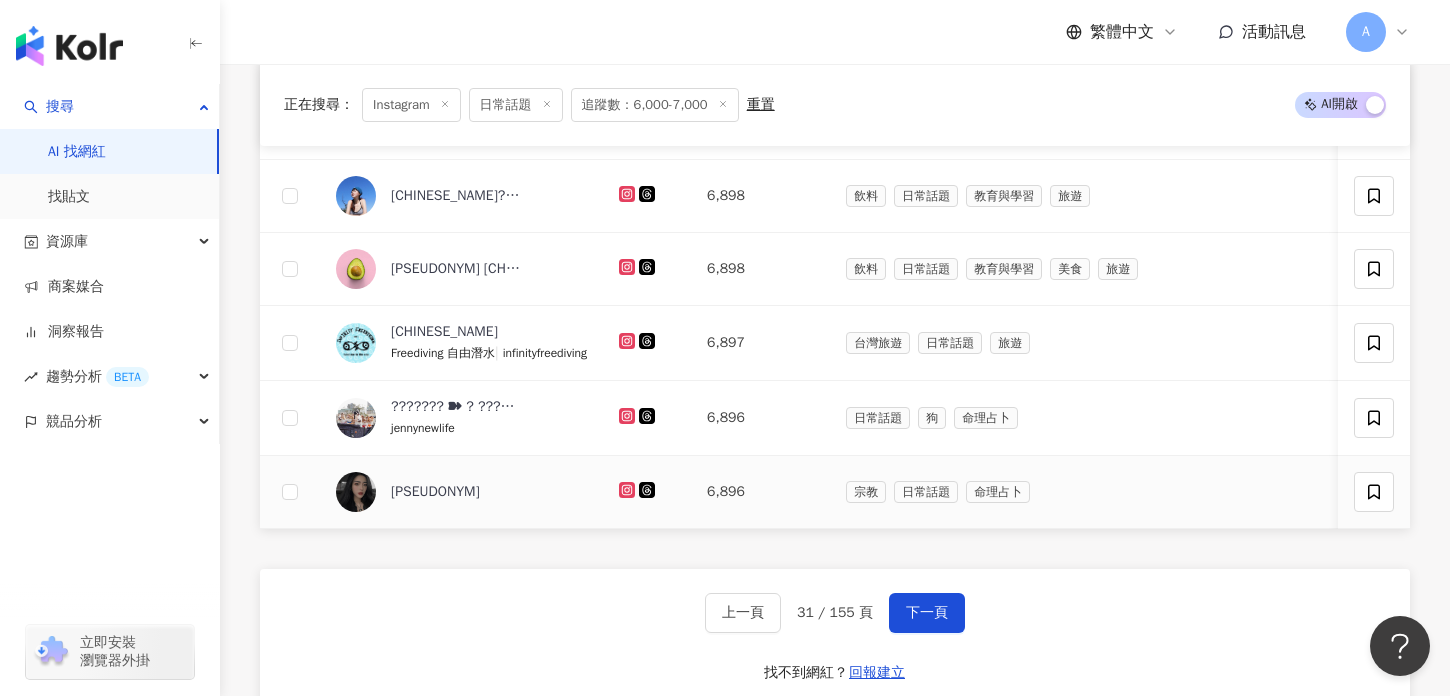 click 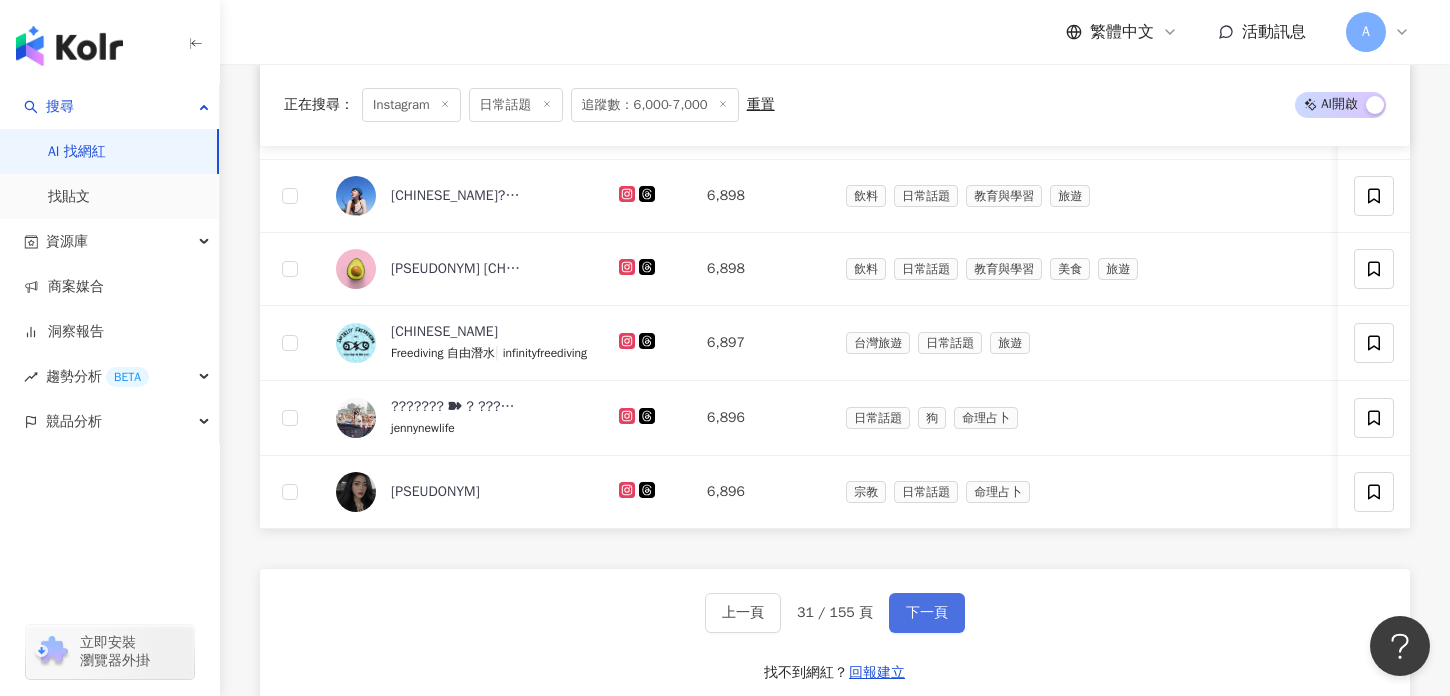 click on "下一頁" at bounding box center [927, 613] 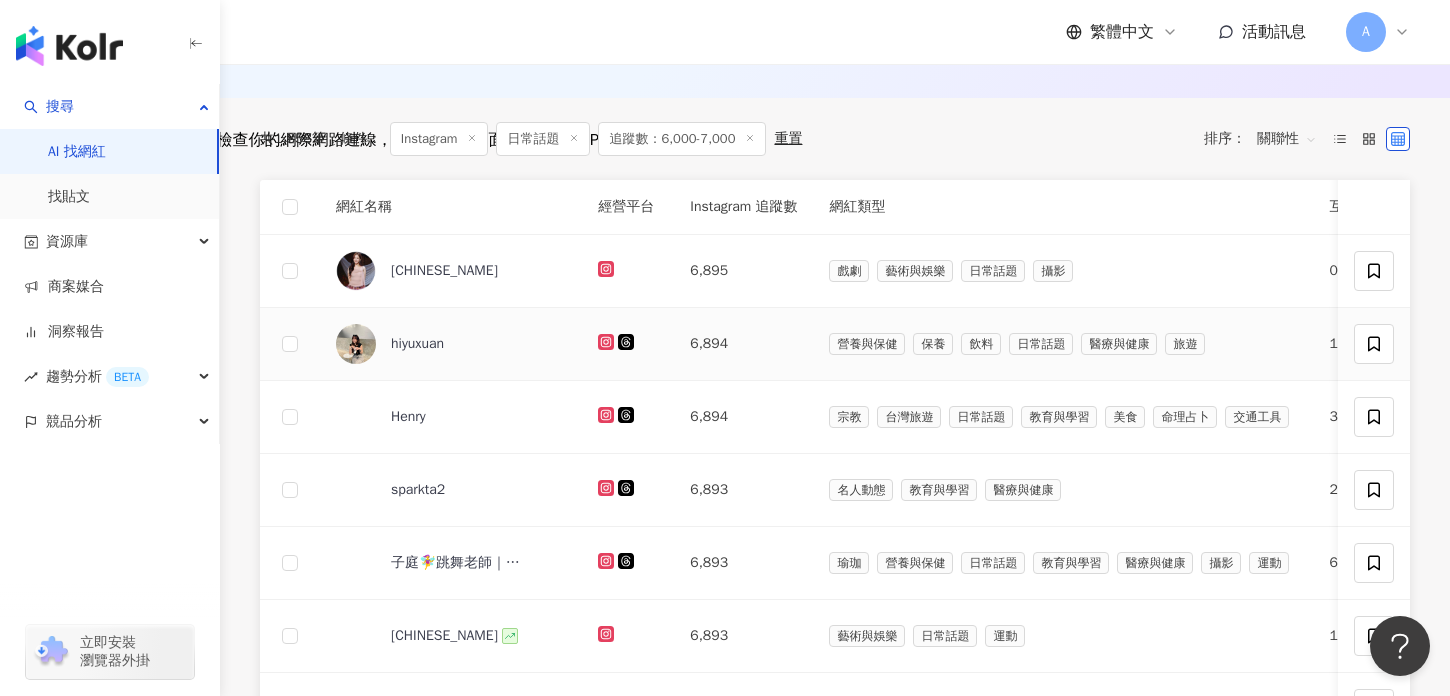 scroll, scrollTop: 653, scrollLeft: 0, axis: vertical 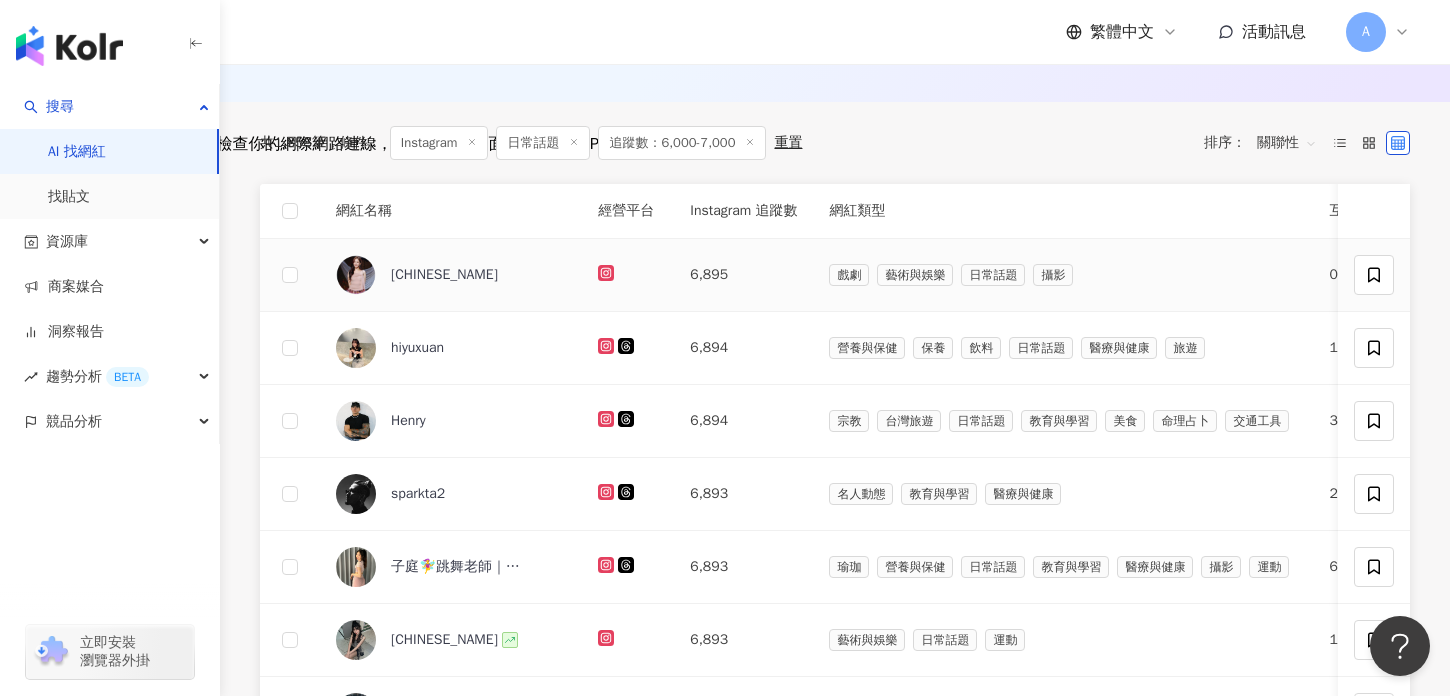 click 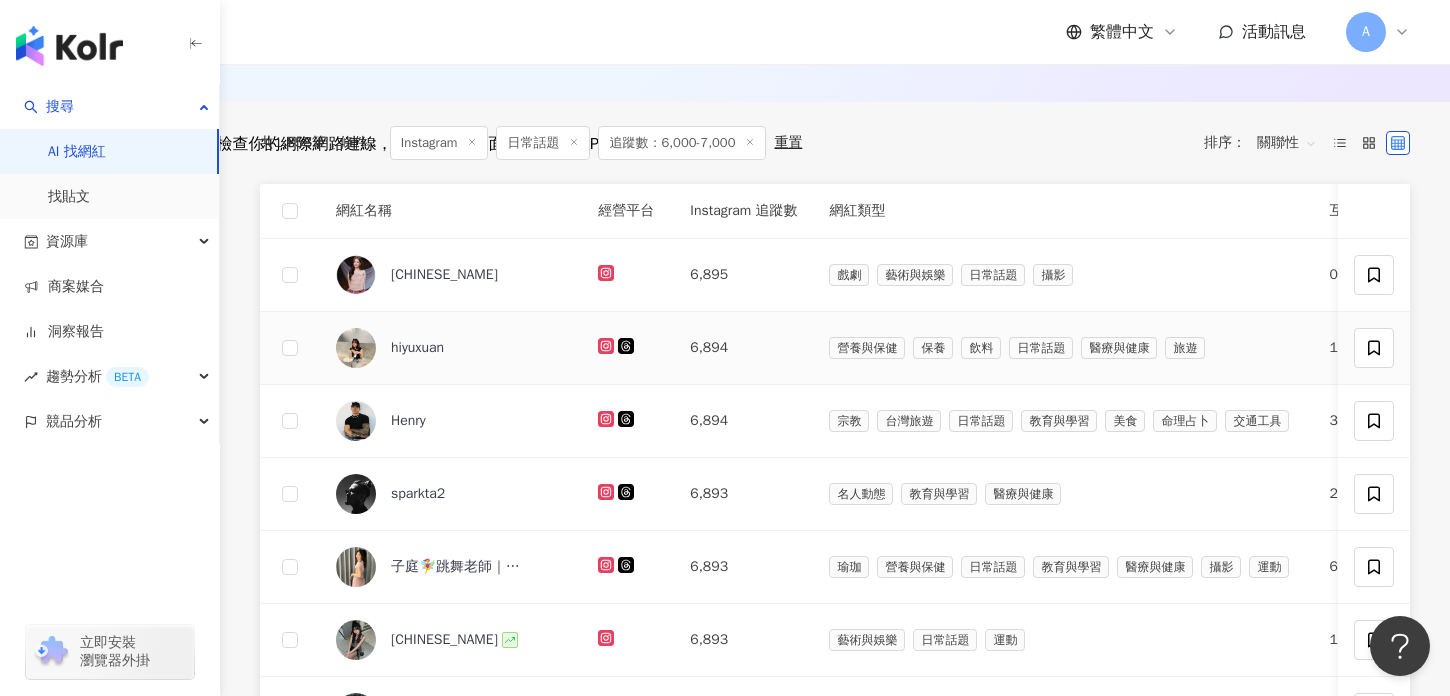 click 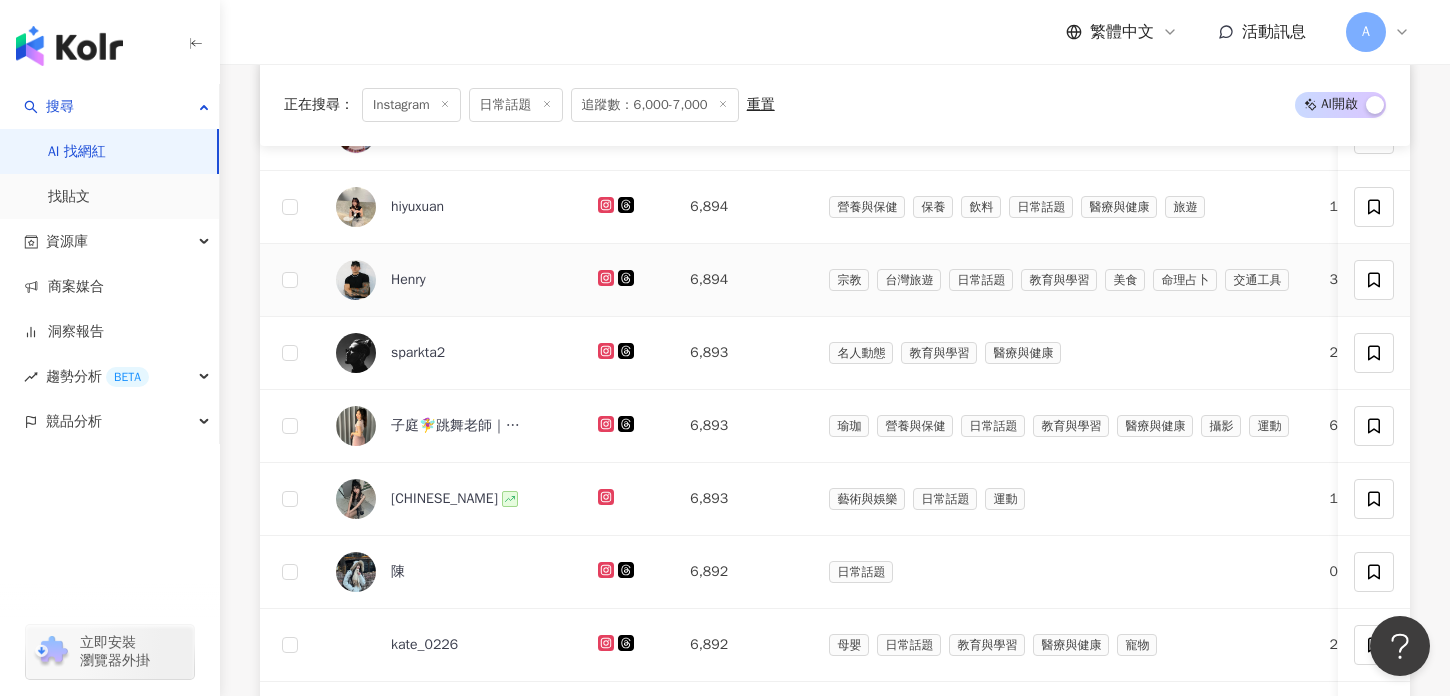 scroll, scrollTop: 819, scrollLeft: 0, axis: vertical 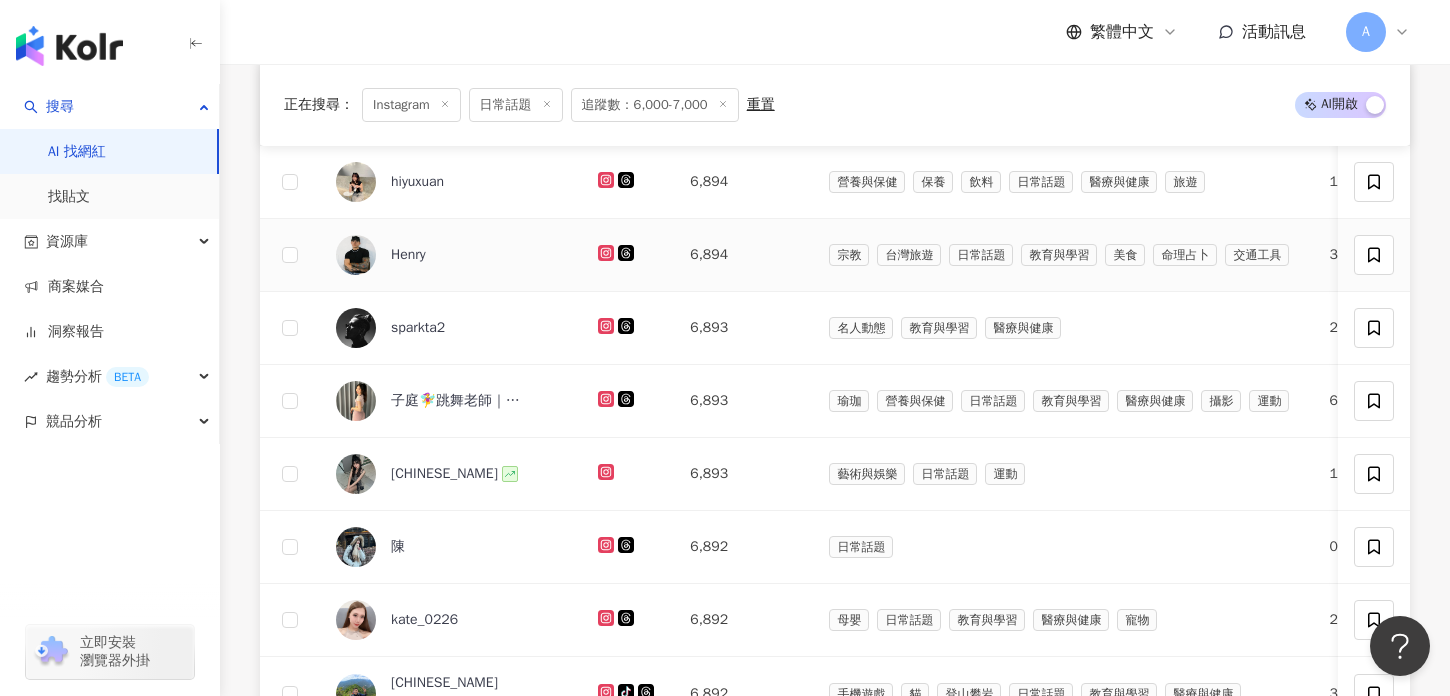 click 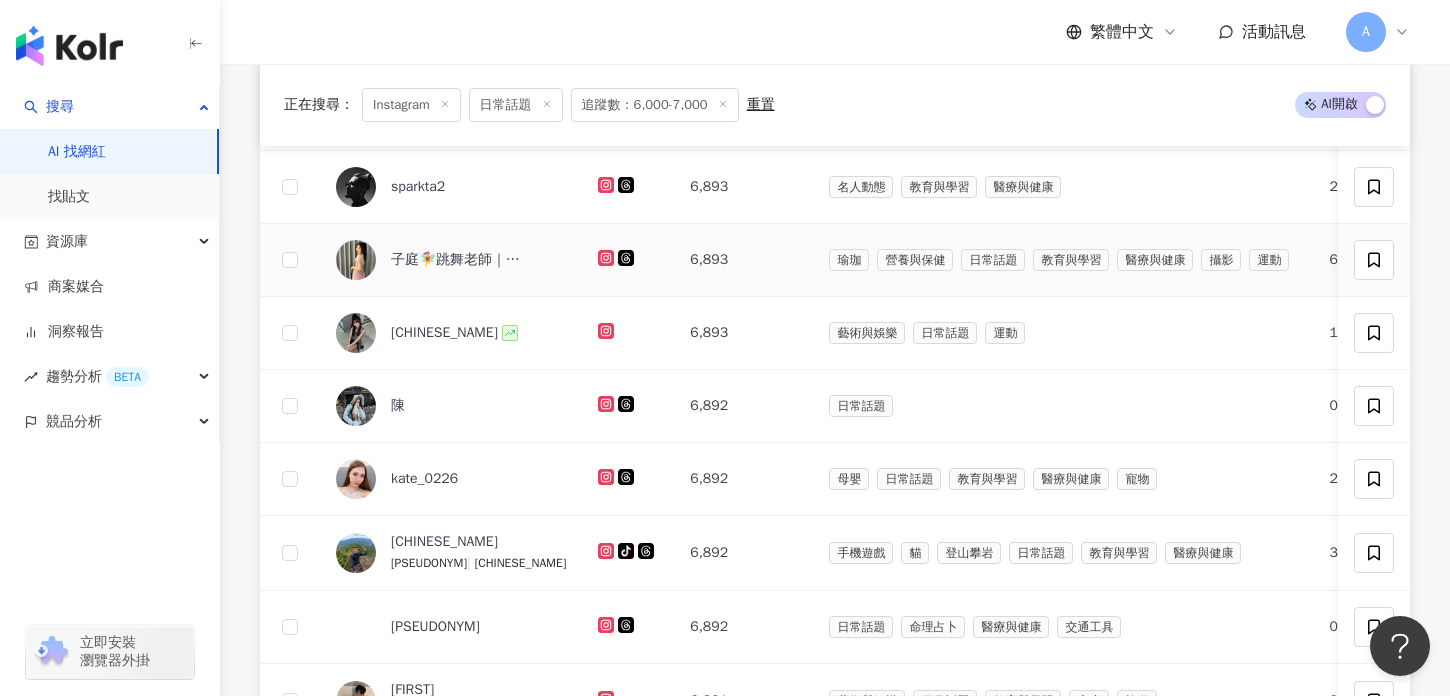 scroll, scrollTop: 947, scrollLeft: 0, axis: vertical 